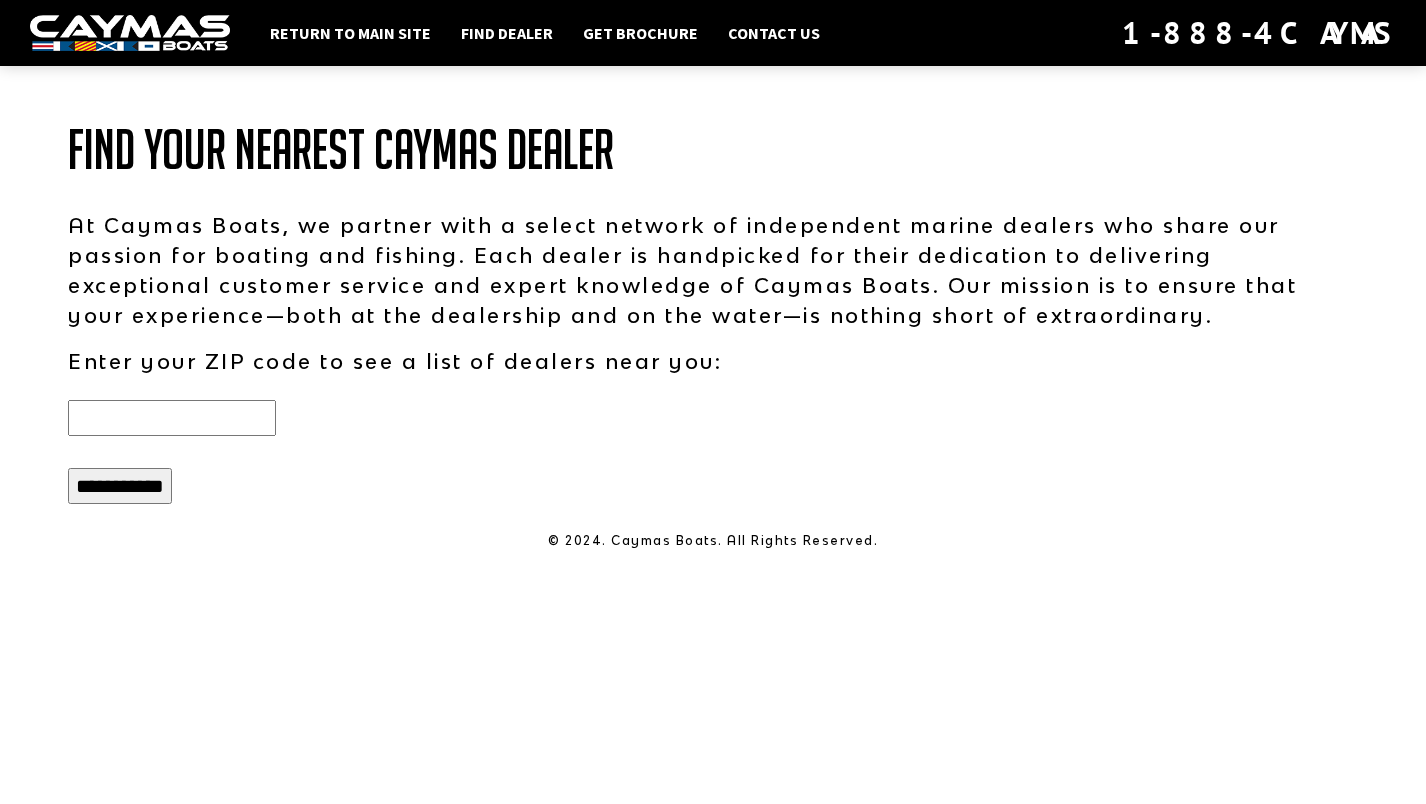 scroll, scrollTop: 0, scrollLeft: 0, axis: both 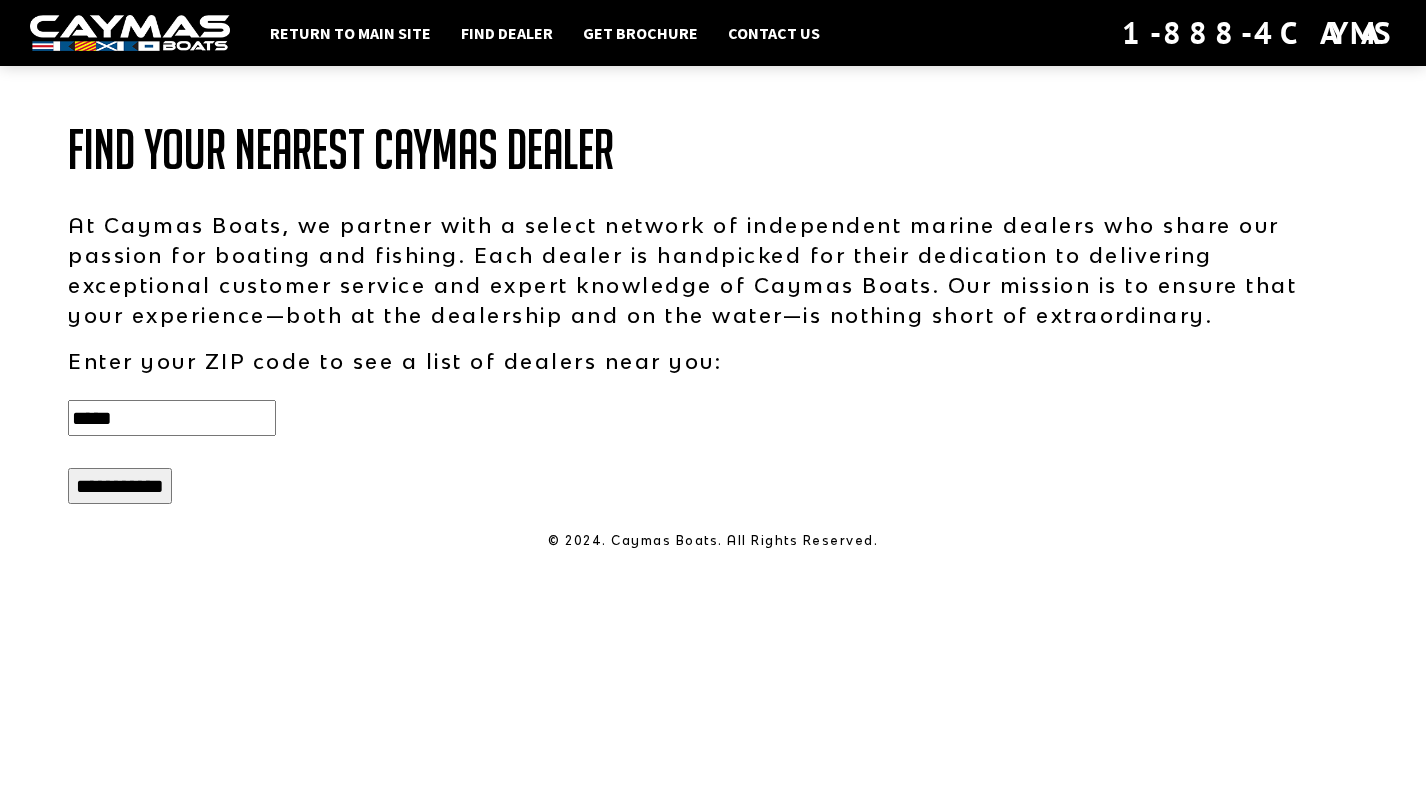 type on "*****" 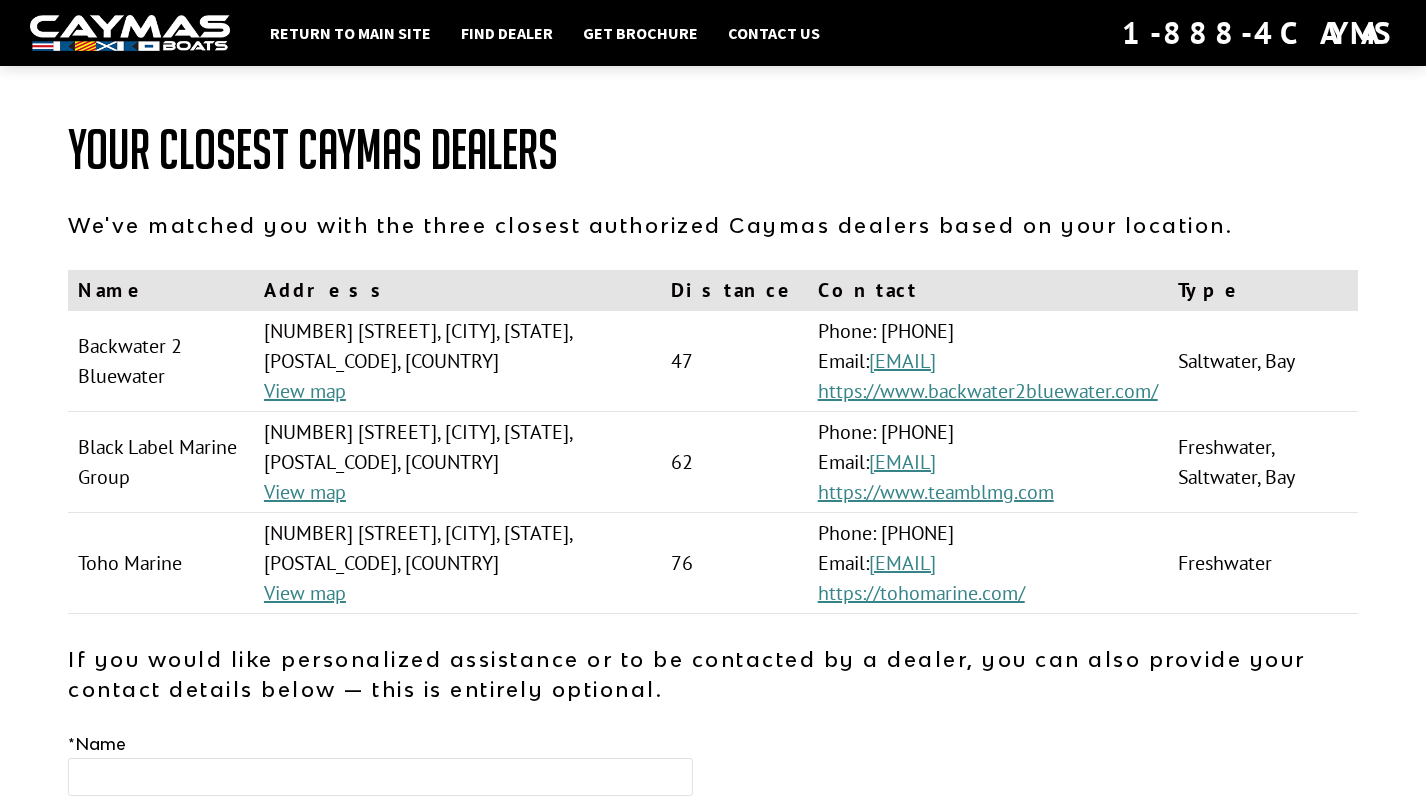 scroll, scrollTop: 0, scrollLeft: 0, axis: both 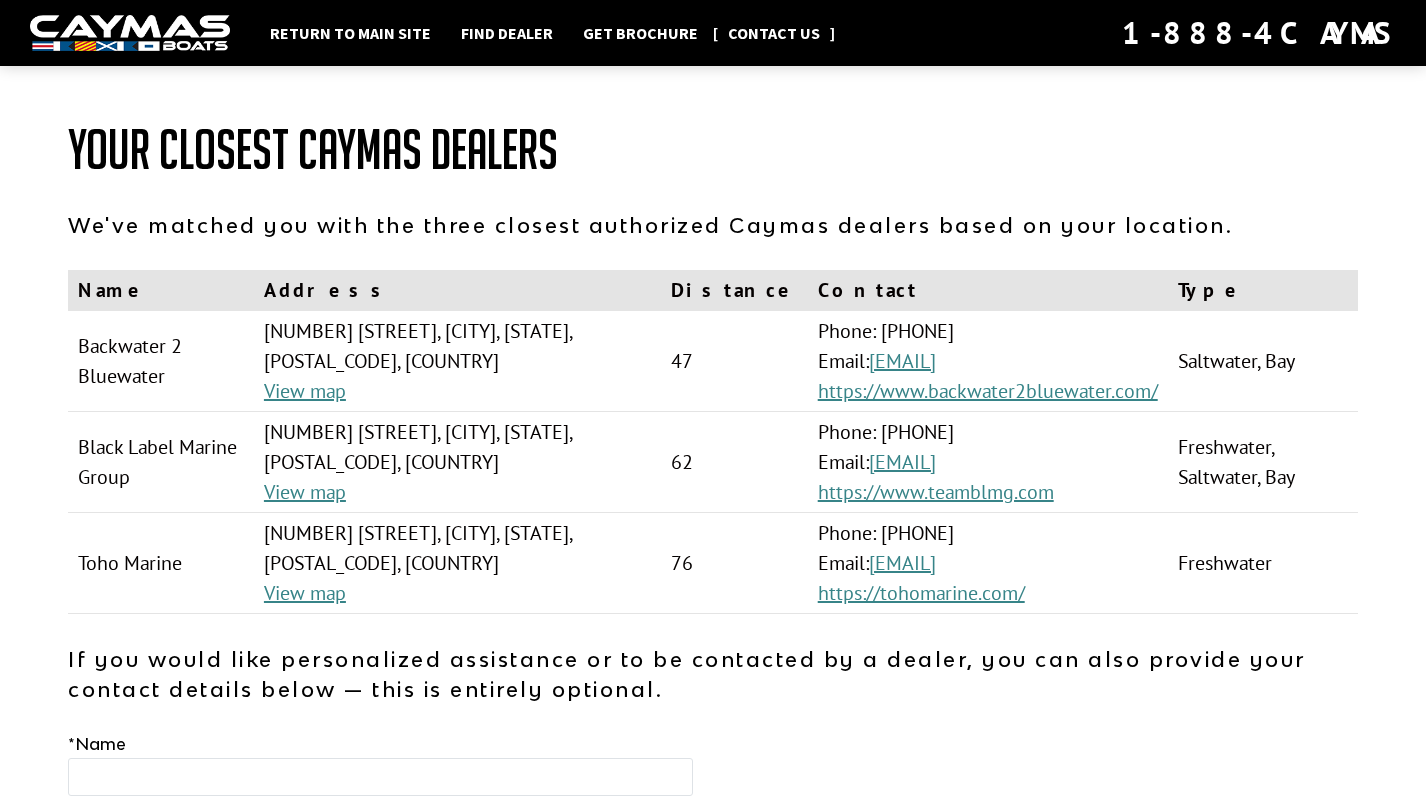 click on "Contact Us" at bounding box center [774, 33] 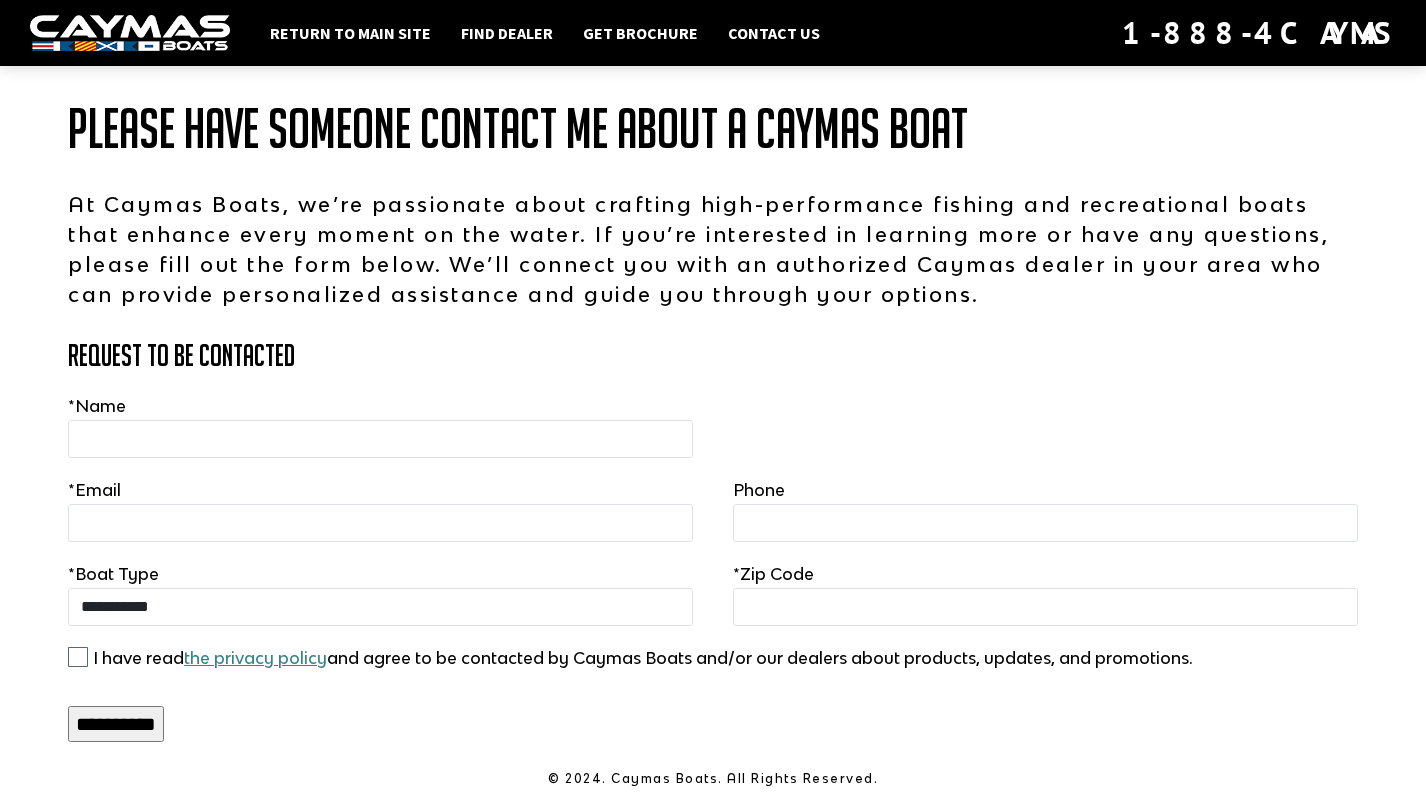 scroll, scrollTop: 20, scrollLeft: 0, axis: vertical 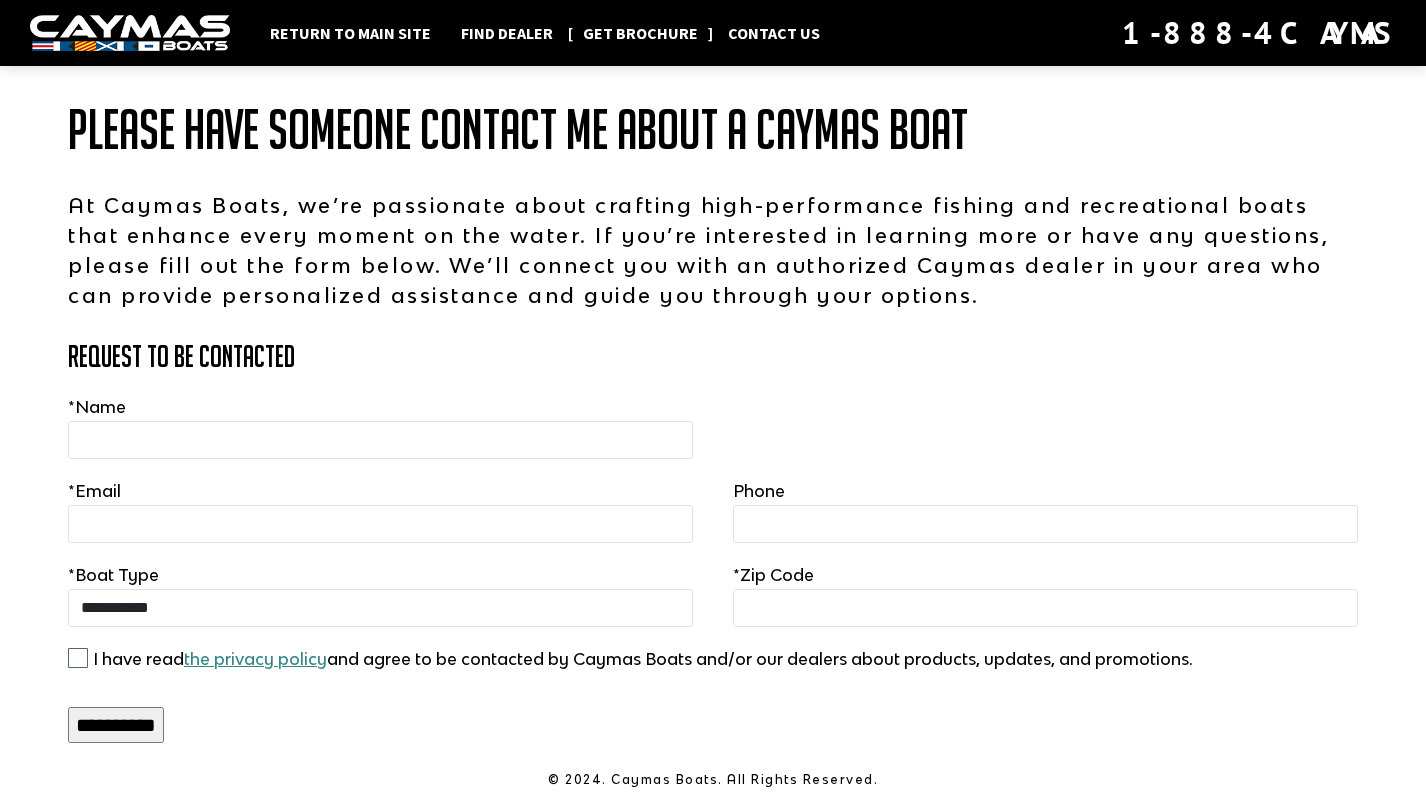 click on "Get Brochure" at bounding box center [640, 33] 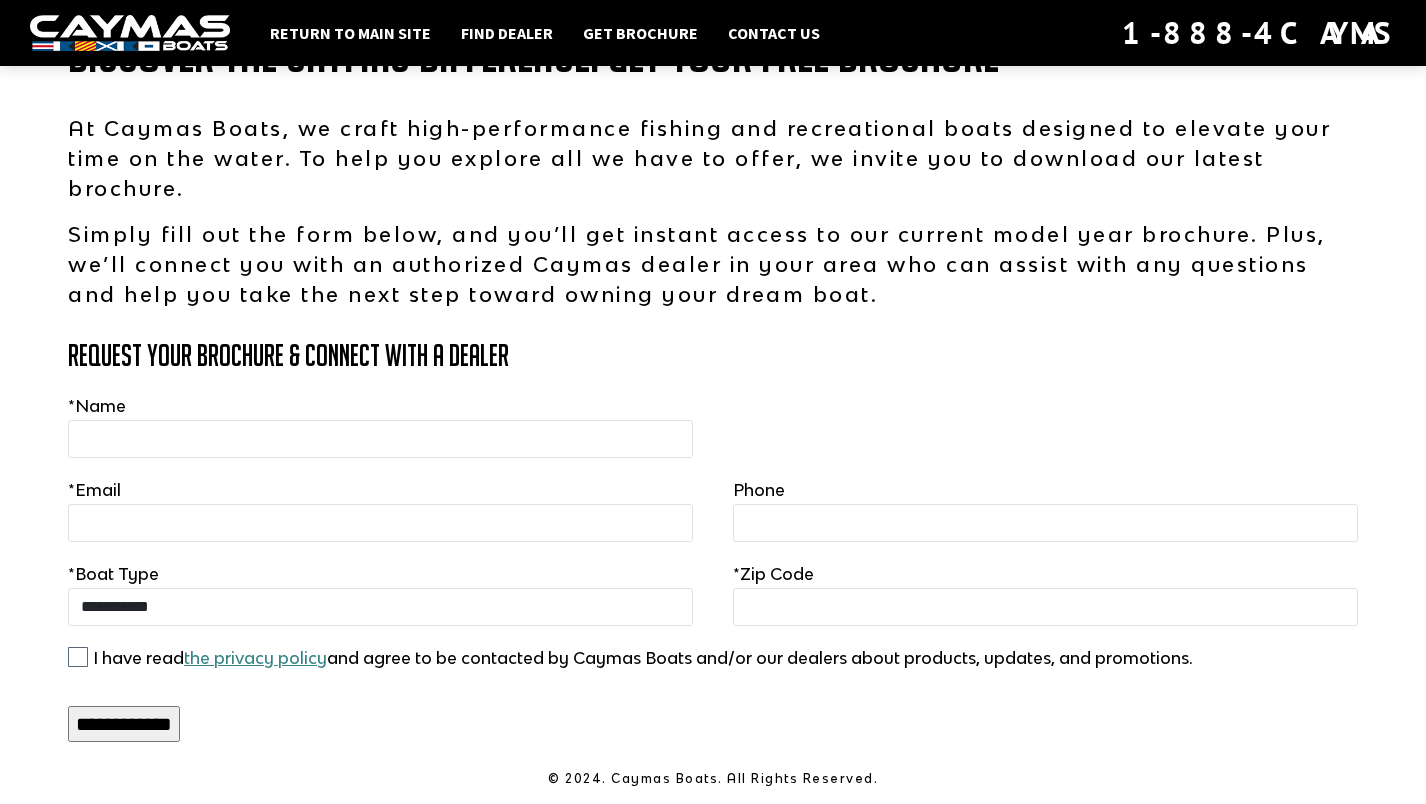 scroll, scrollTop: 96, scrollLeft: 0, axis: vertical 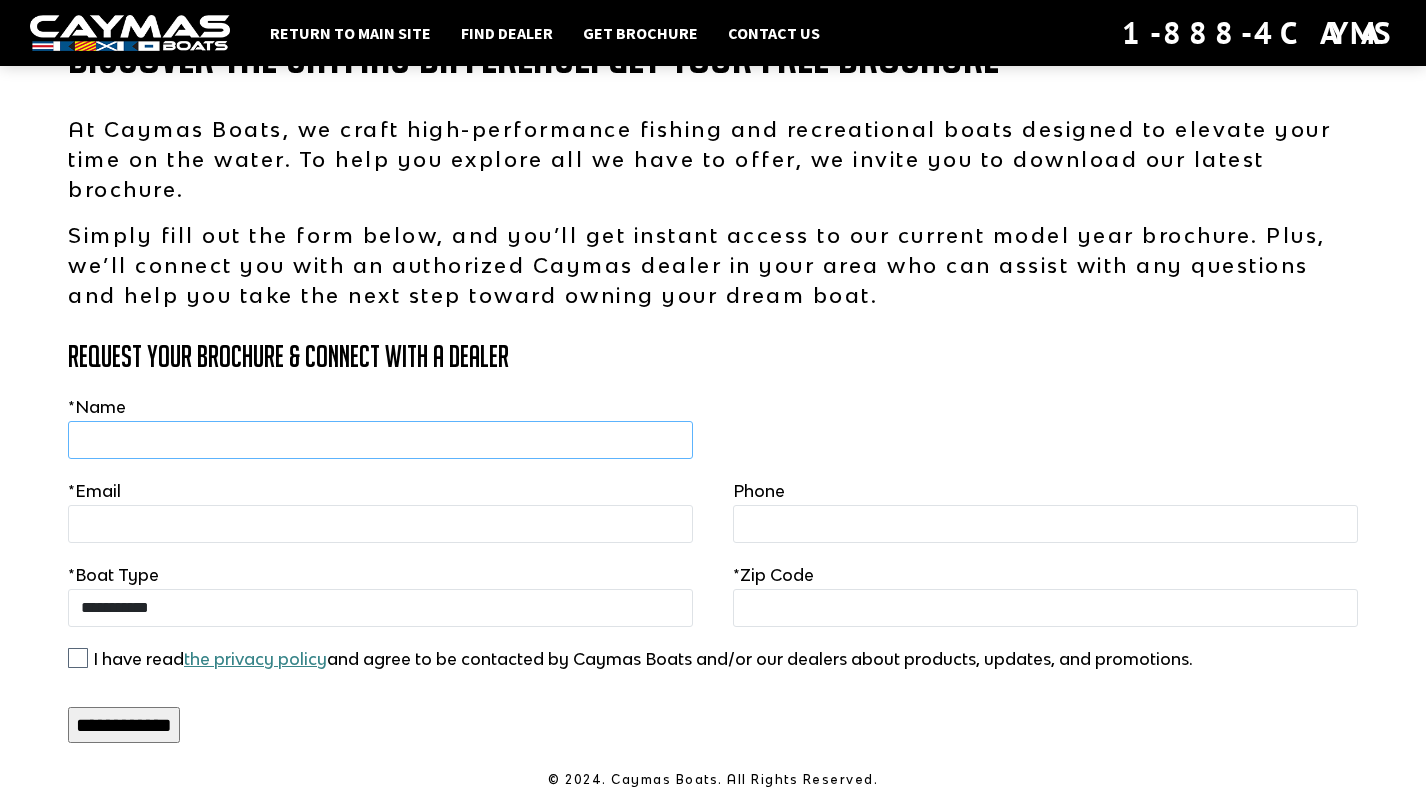 click at bounding box center (380, 440) 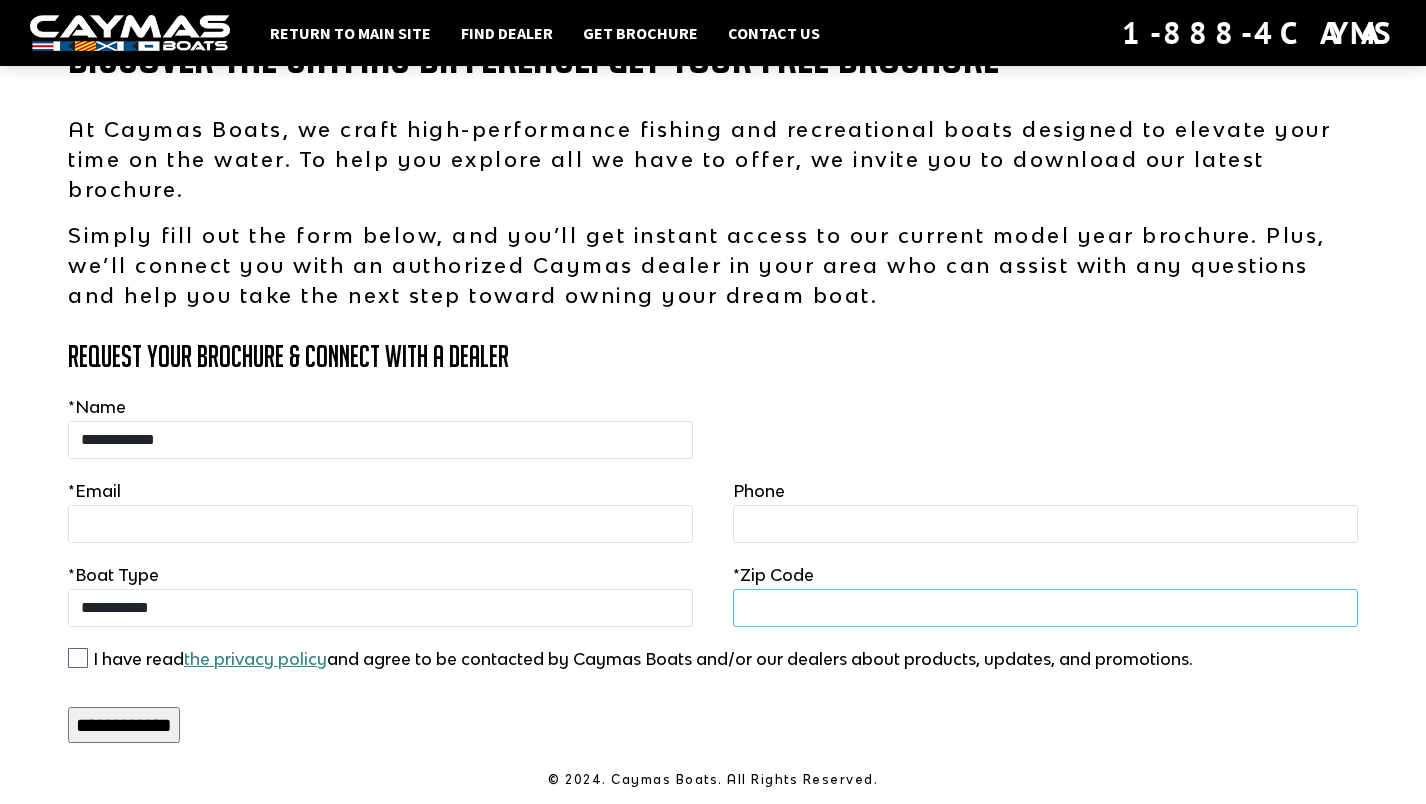 type on "*****" 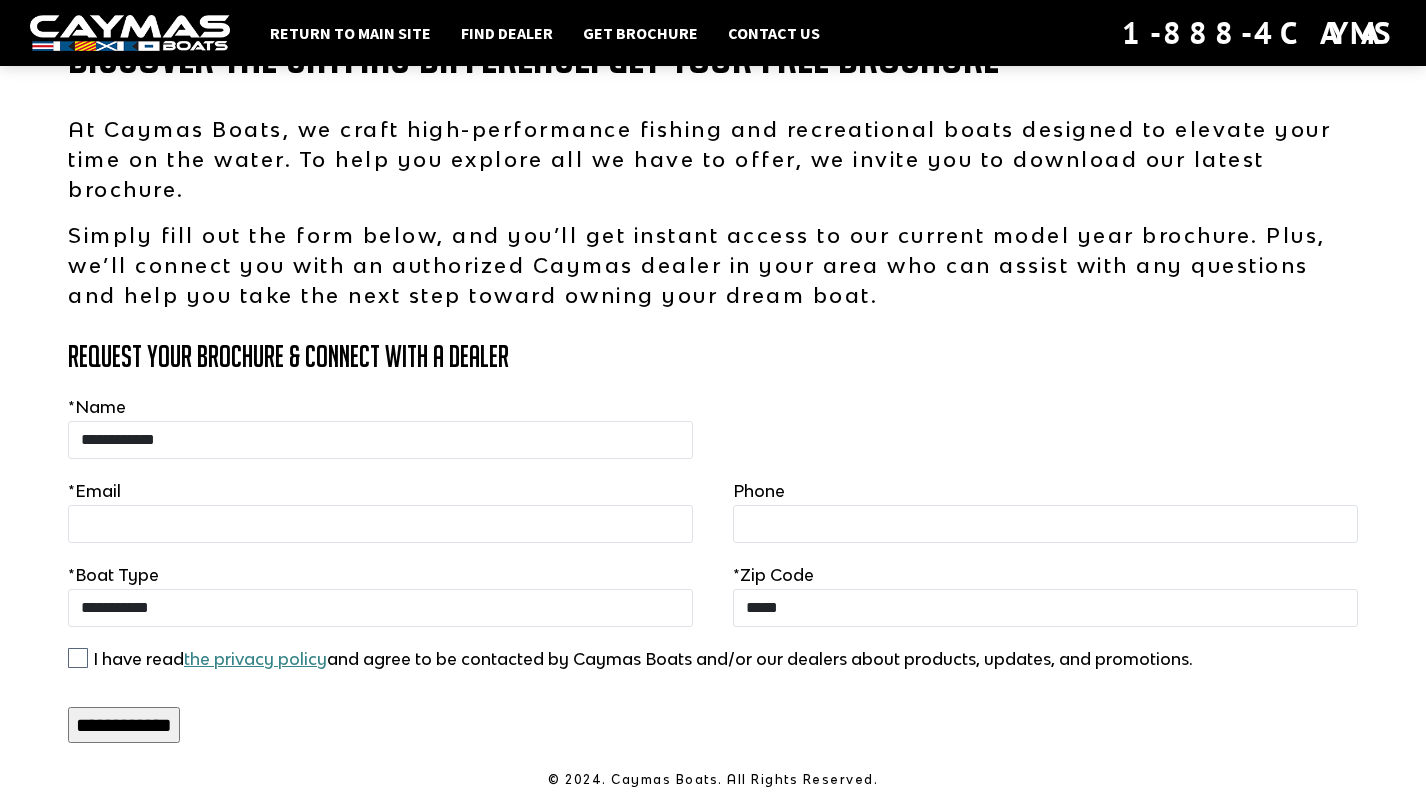 click on "**********" at bounding box center [380, 440] 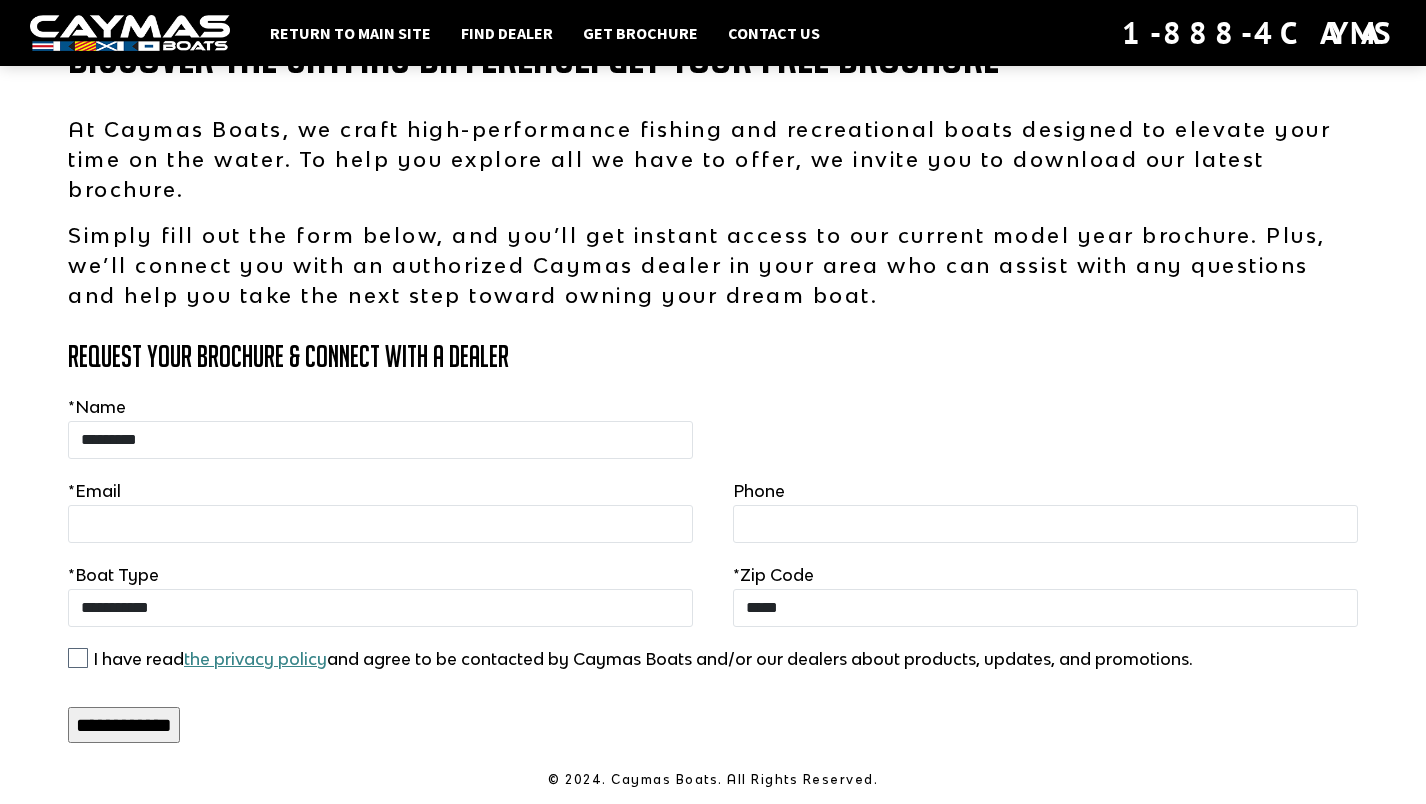 type on "*********" 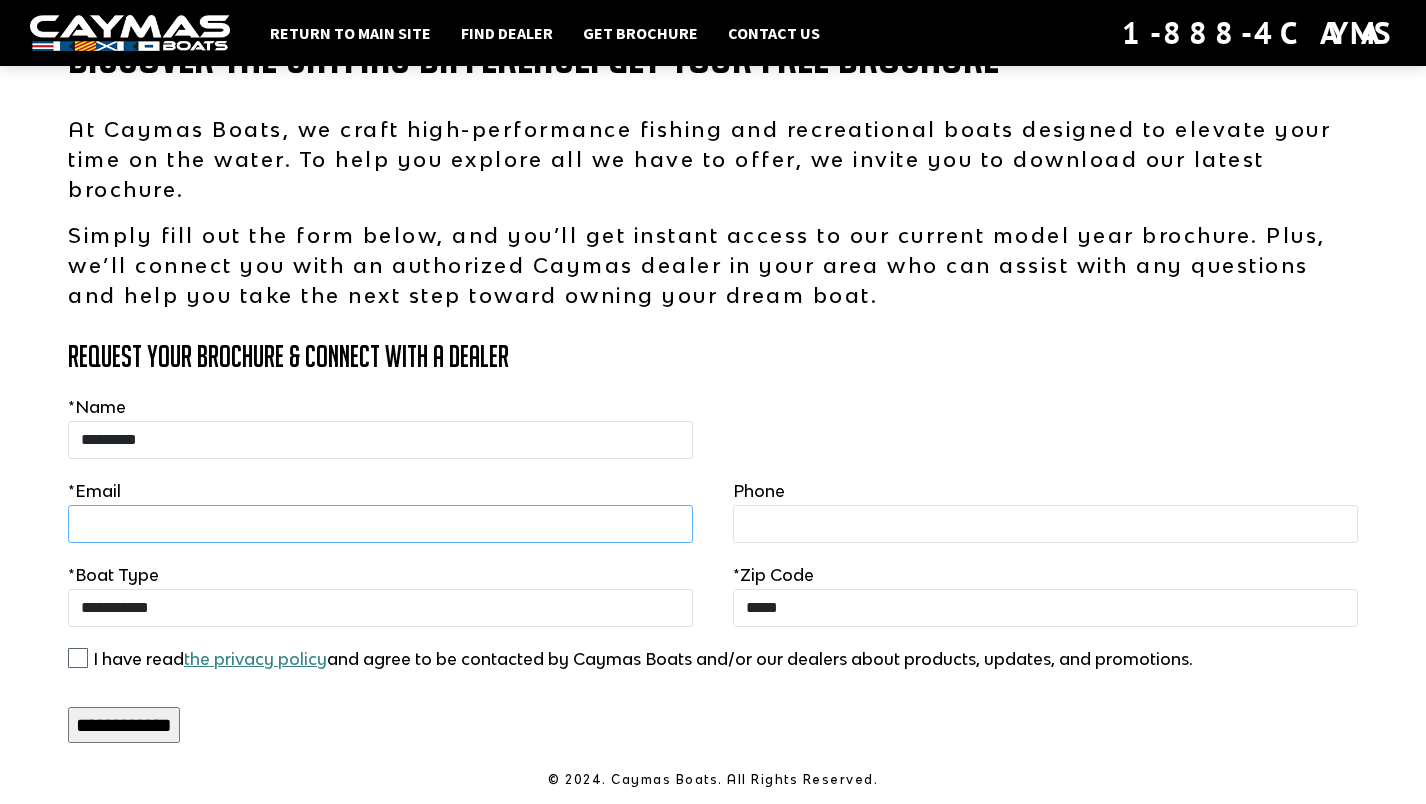 type on "**********" 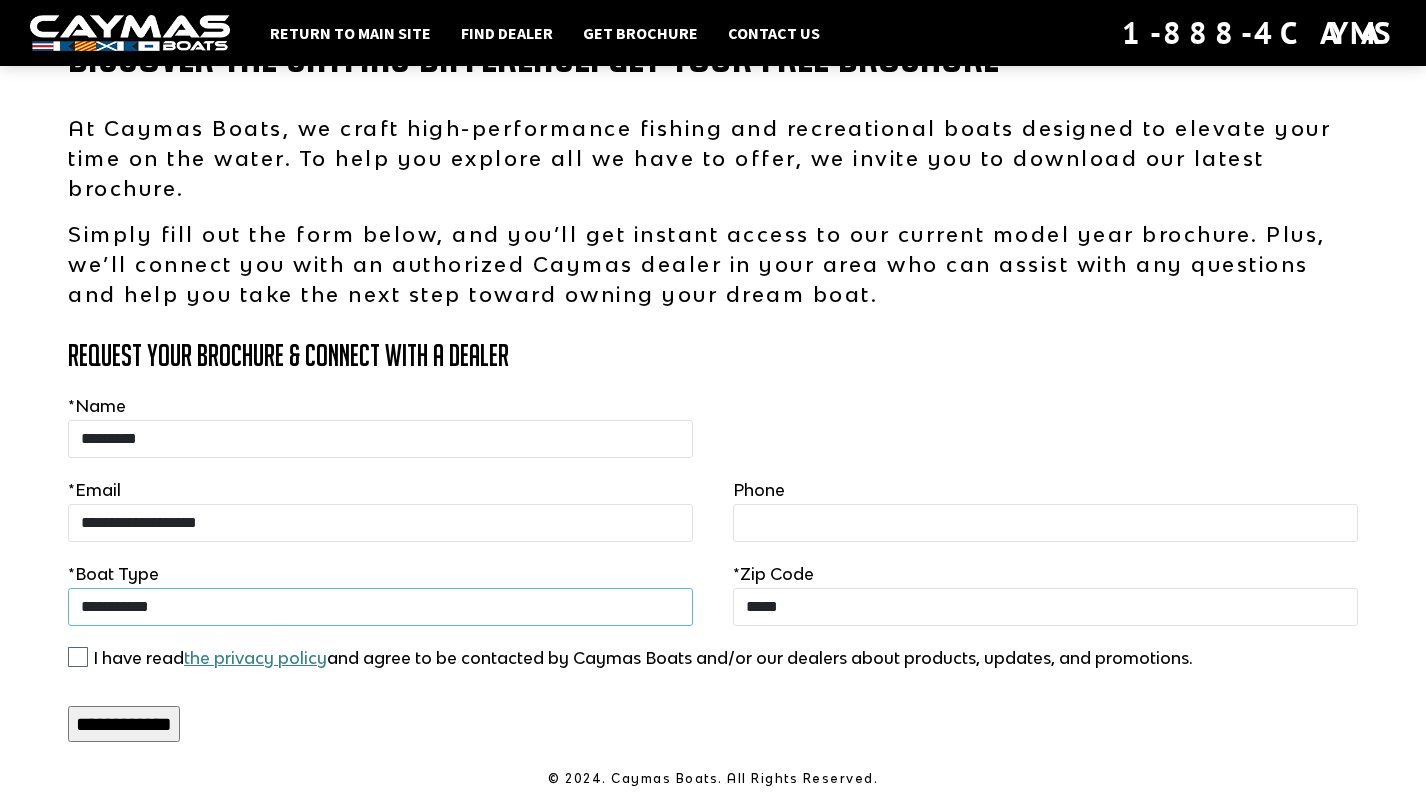 scroll, scrollTop: 96, scrollLeft: 0, axis: vertical 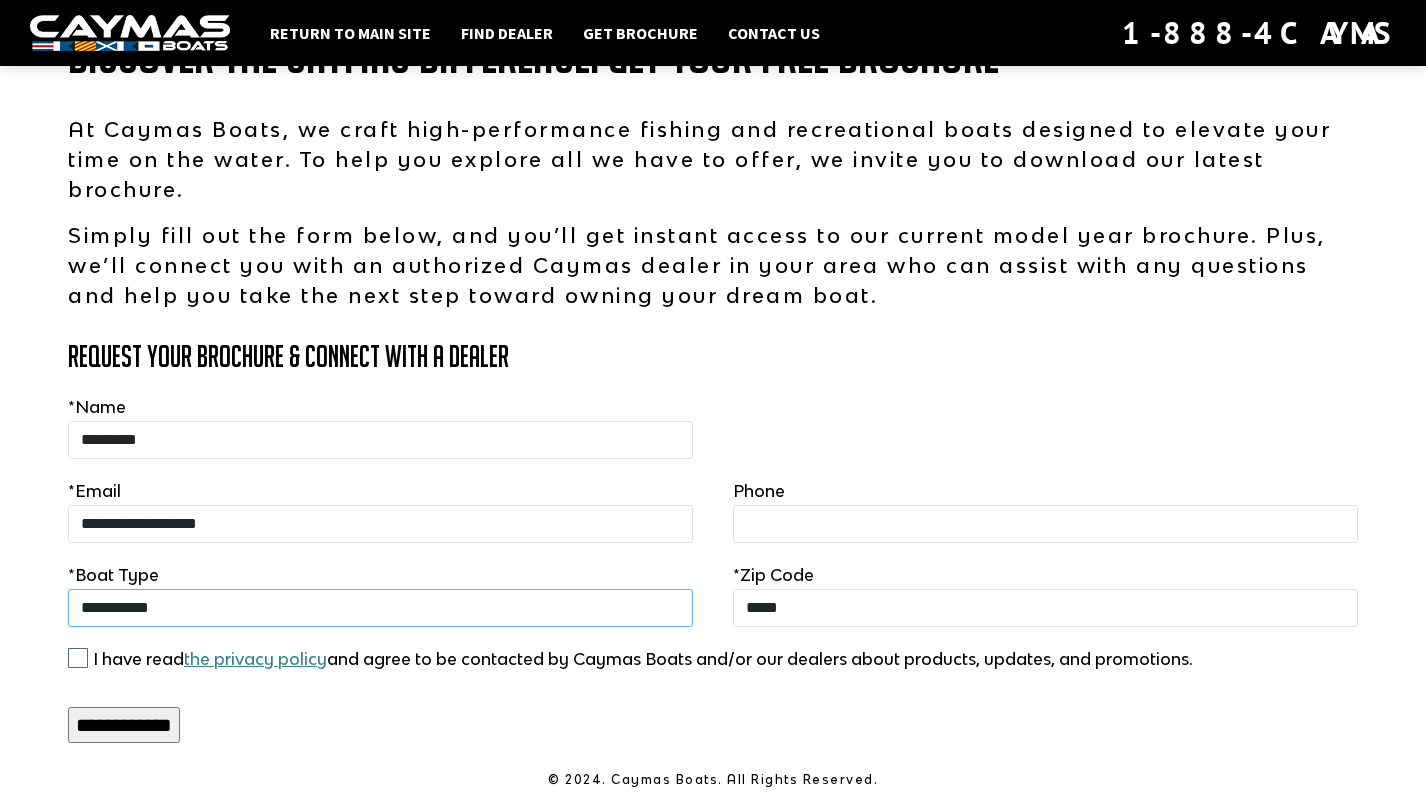 select on "**********" 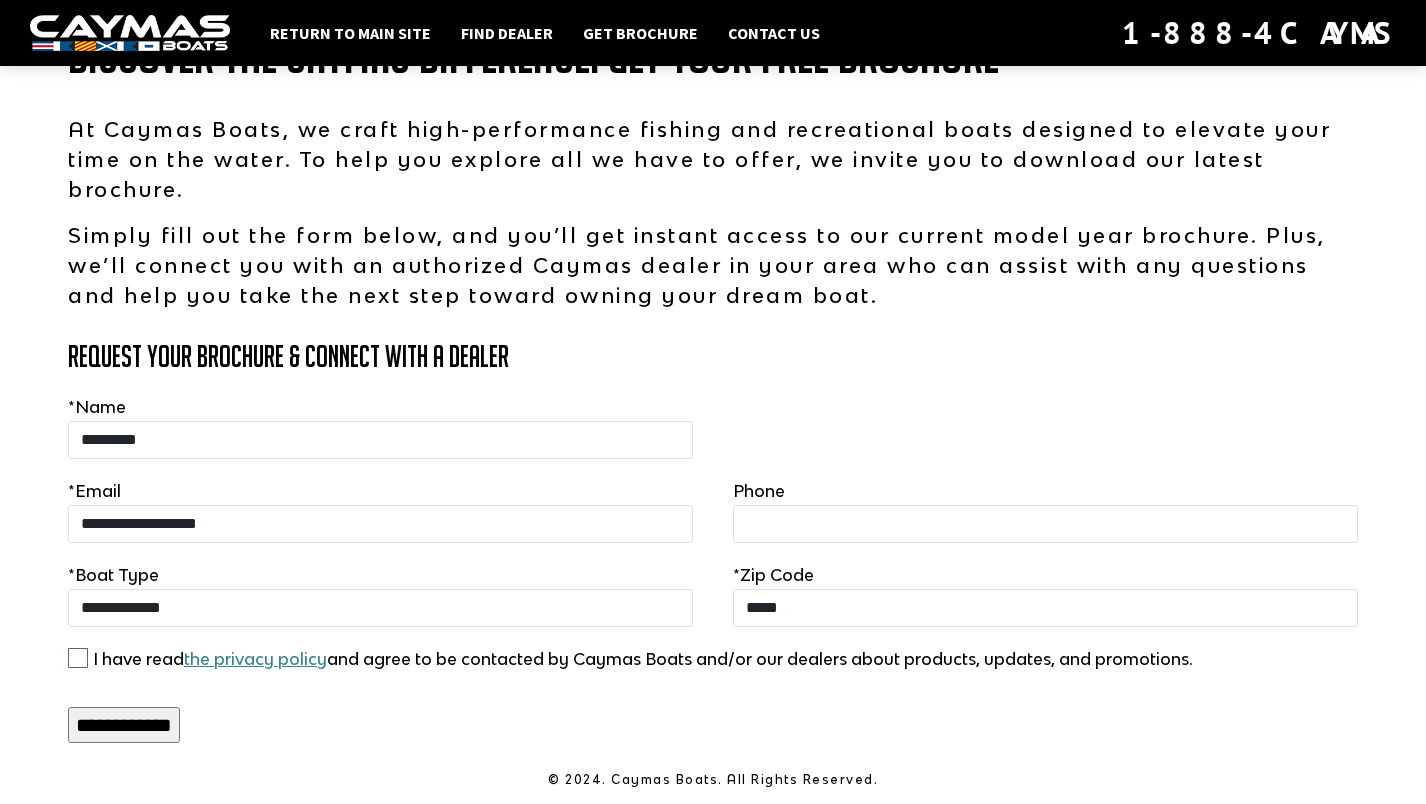 click on "**********" at bounding box center [124, 725] 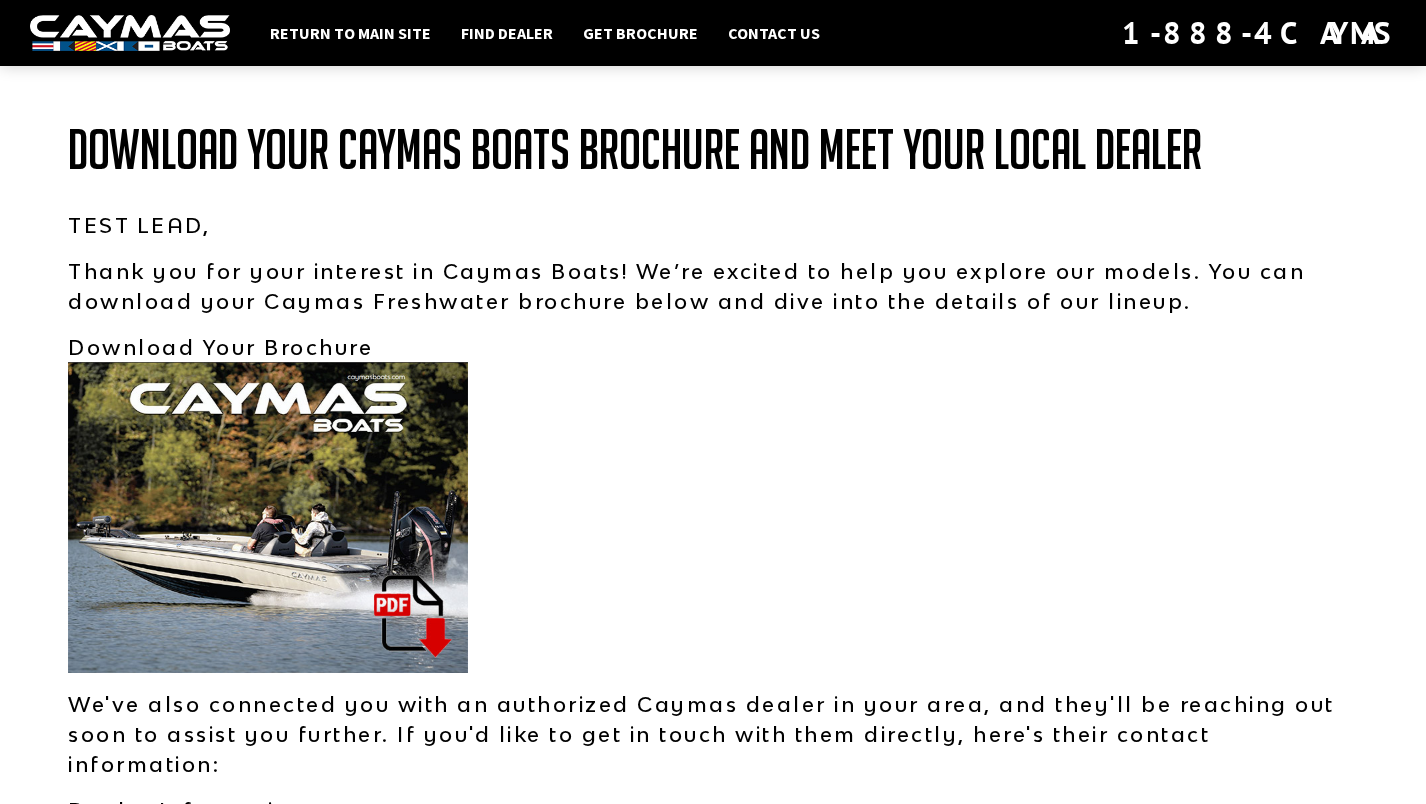 scroll, scrollTop: 0, scrollLeft: 0, axis: both 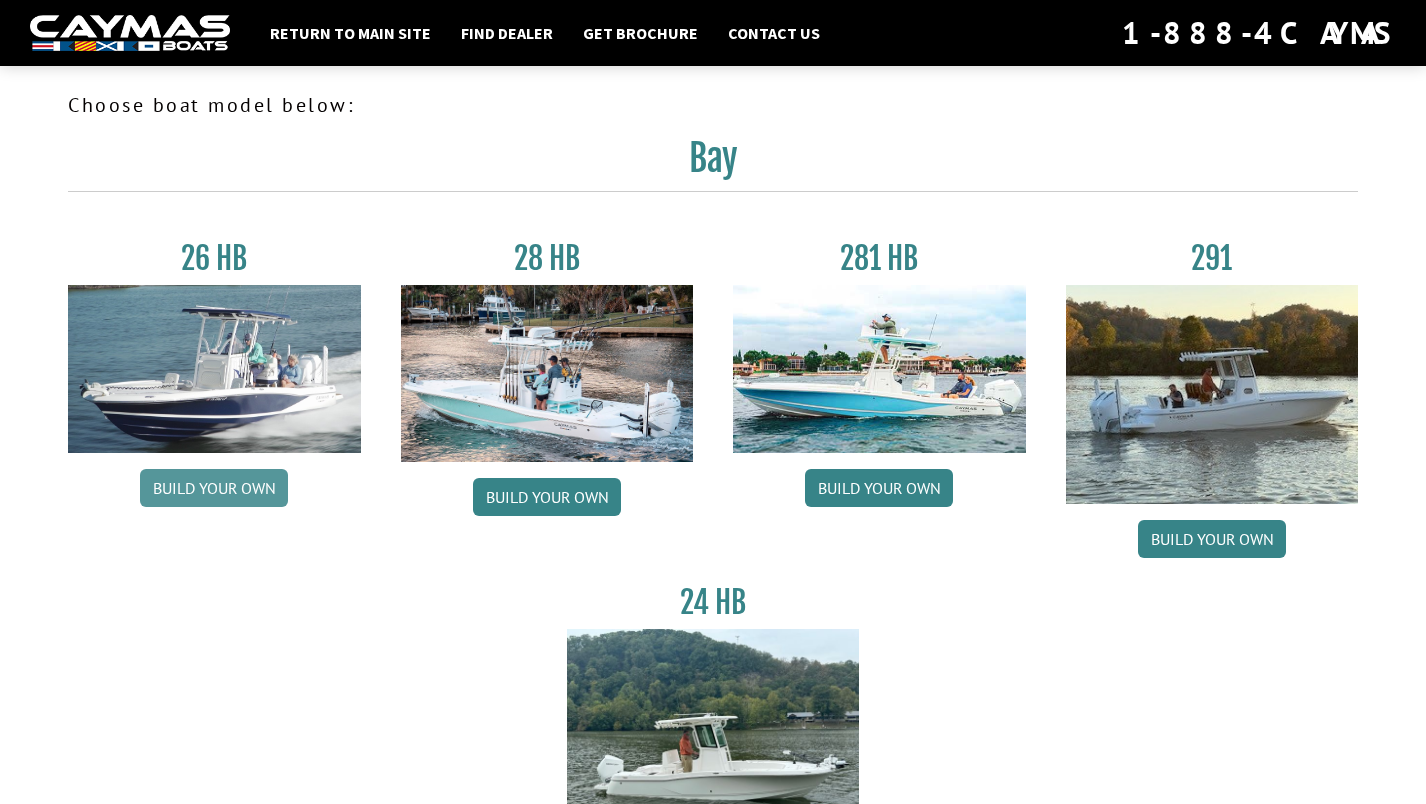 click on "Build your own" at bounding box center [214, 488] 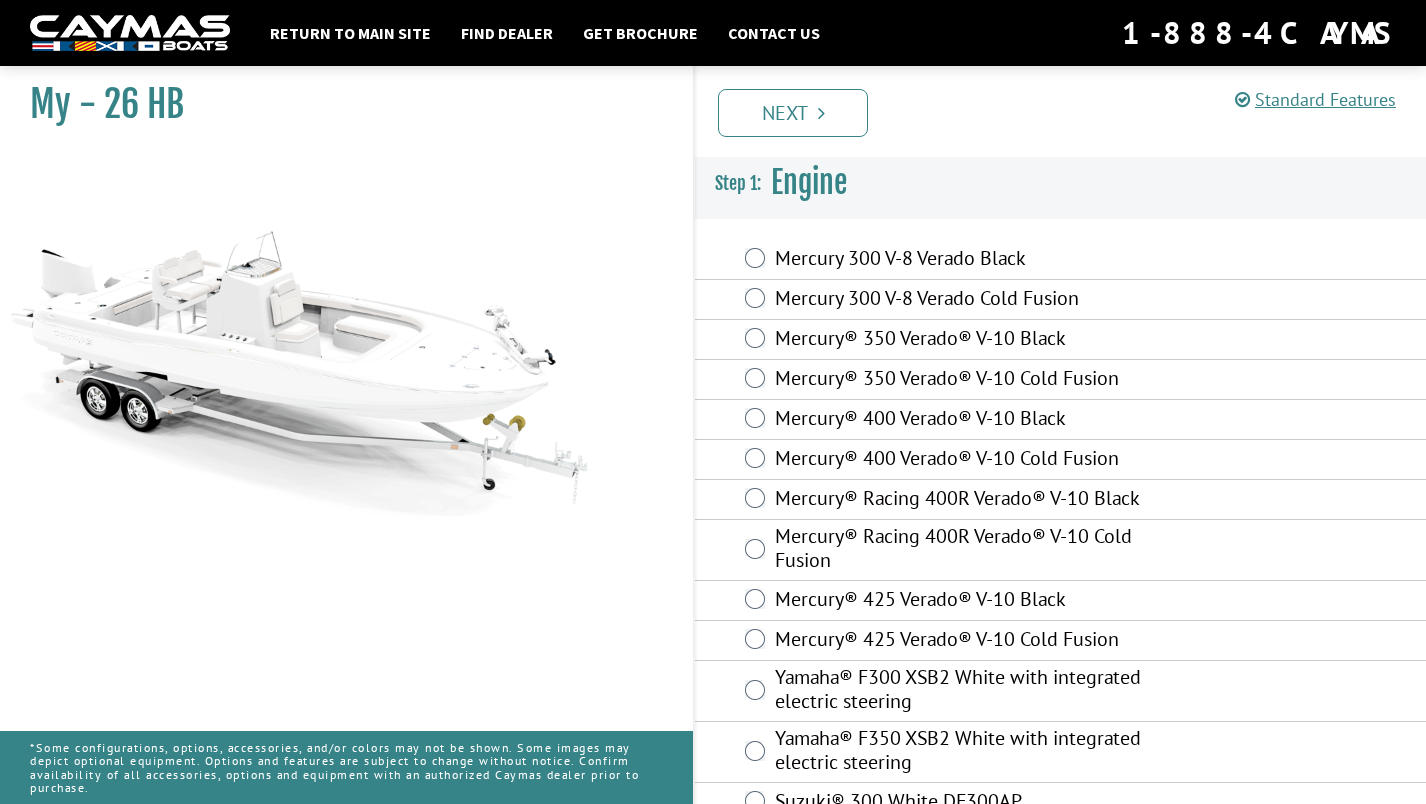scroll, scrollTop: 0, scrollLeft: 0, axis: both 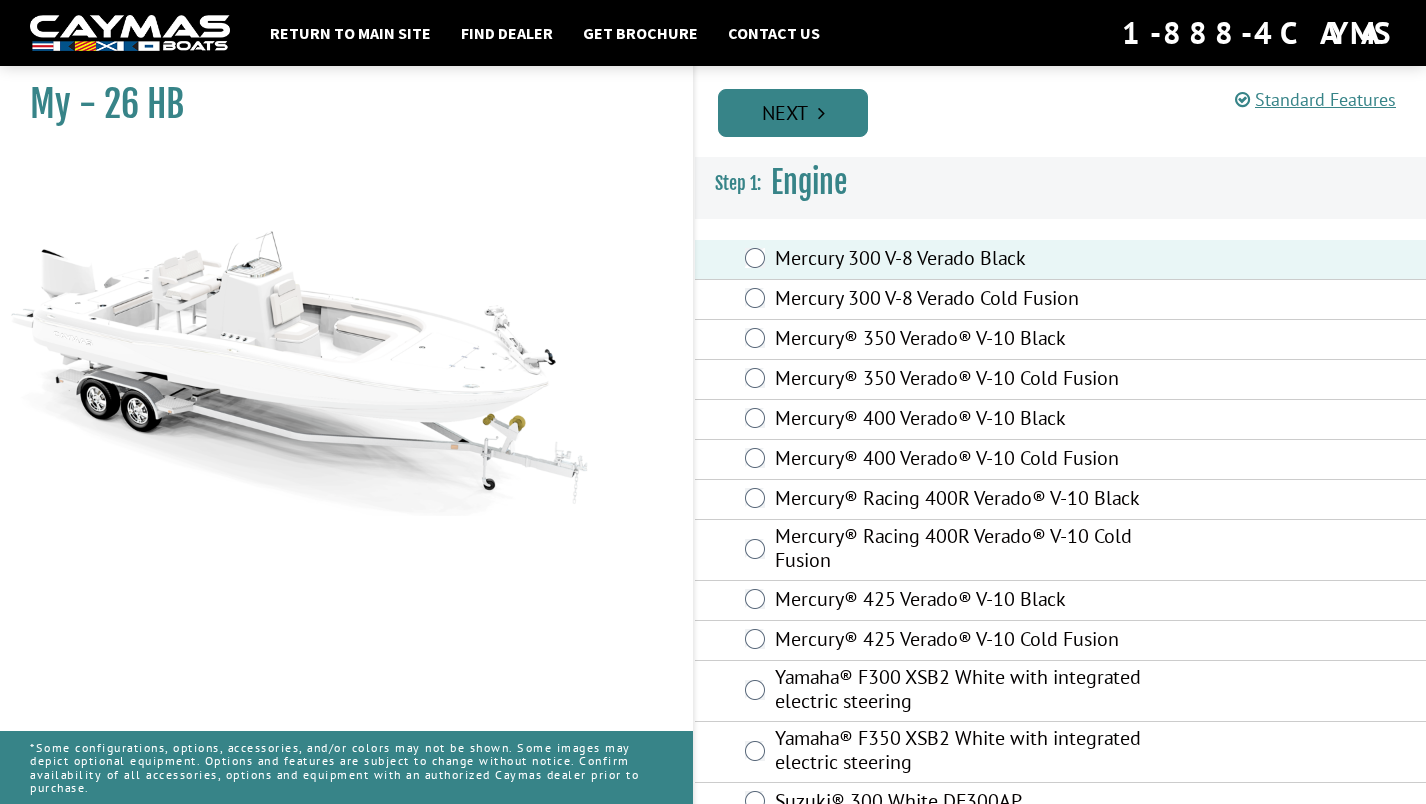 click on "Next" at bounding box center (793, 113) 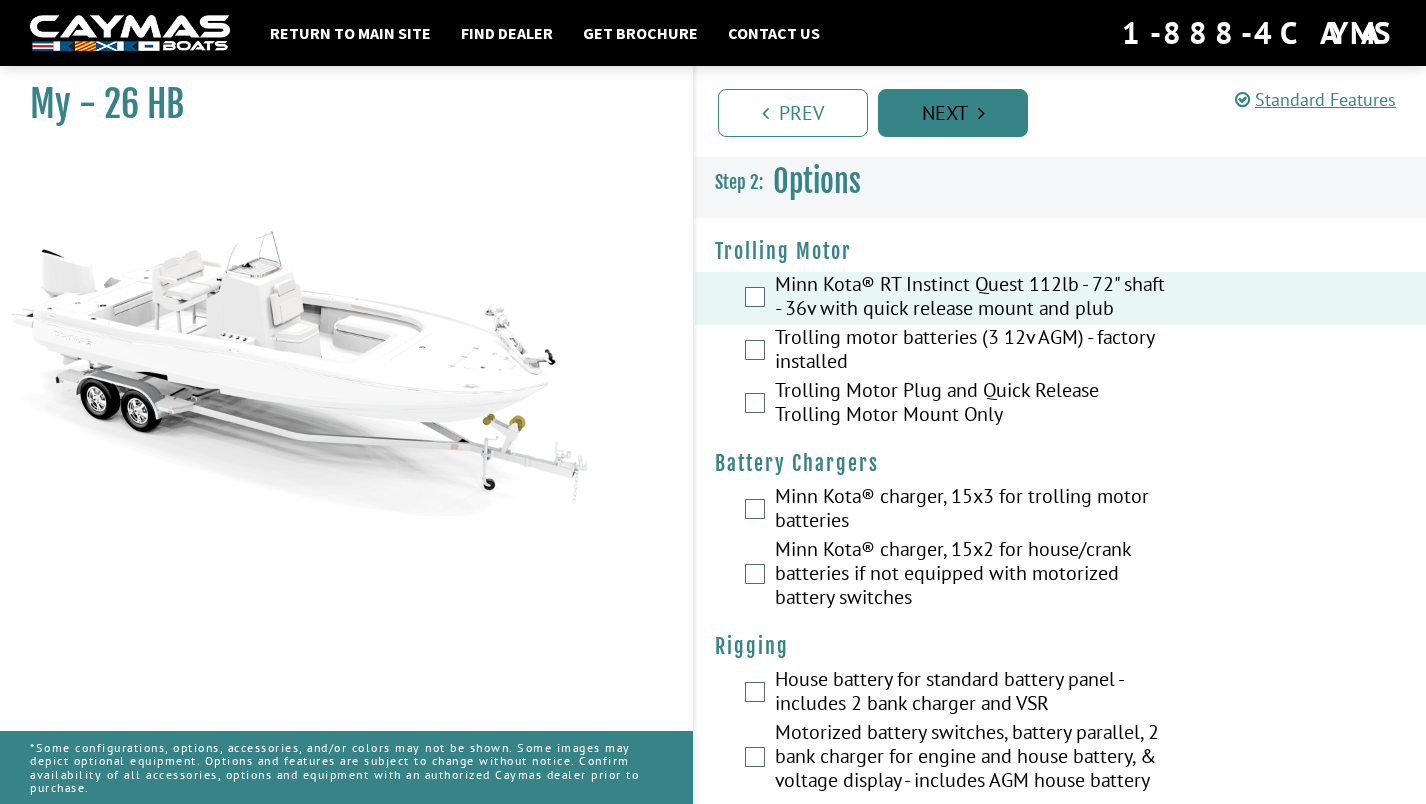 click on "Next" at bounding box center [953, 113] 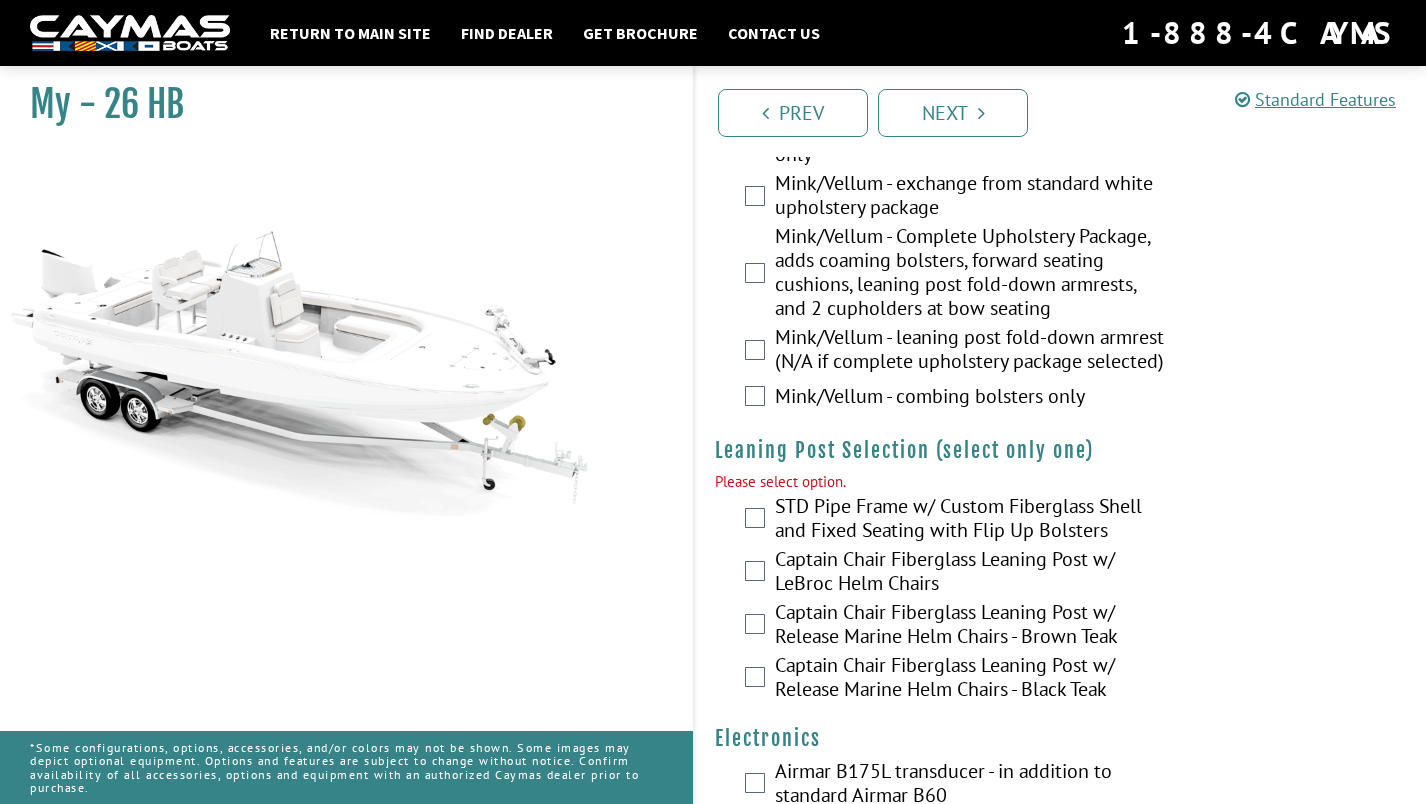 scroll, scrollTop: 4834, scrollLeft: 0, axis: vertical 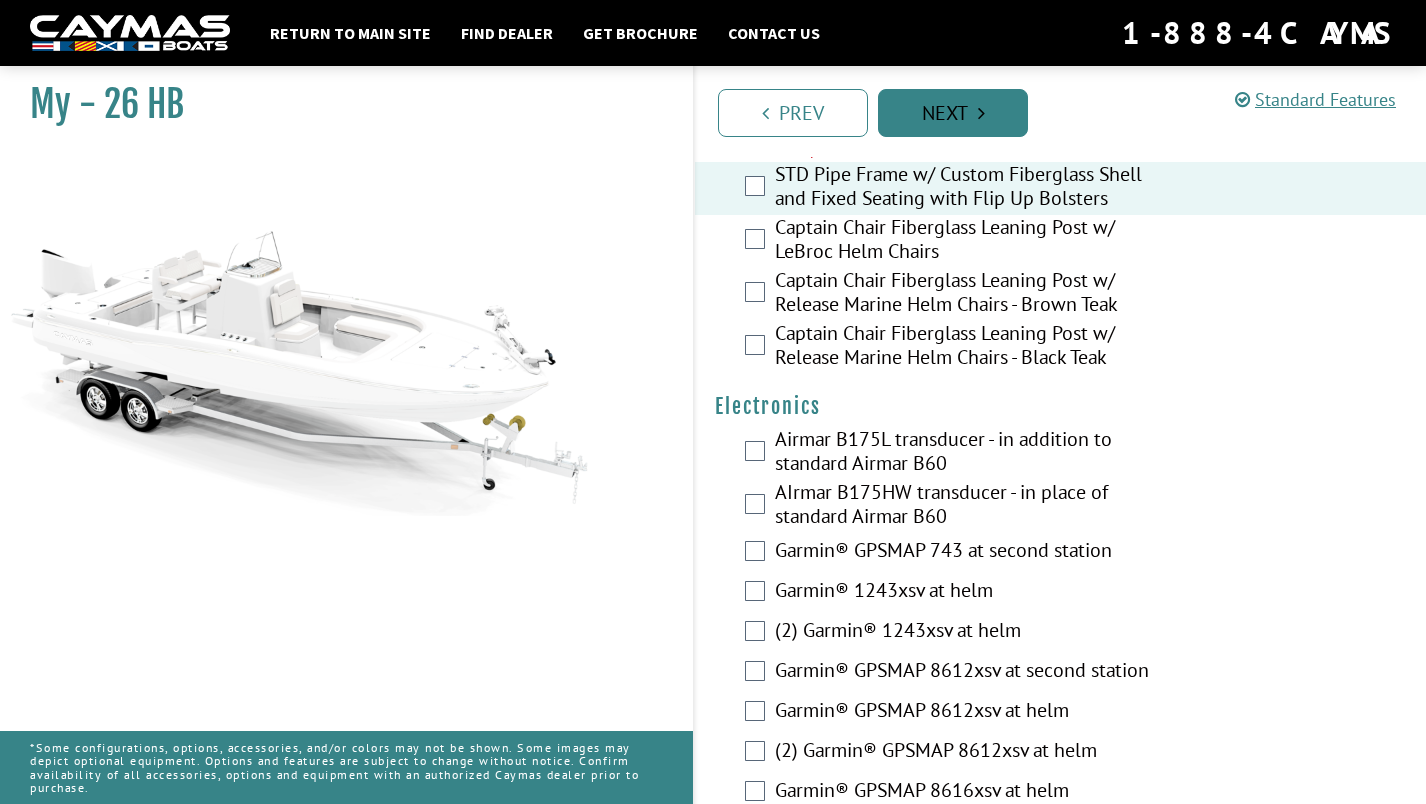 click on "Next" at bounding box center [953, 113] 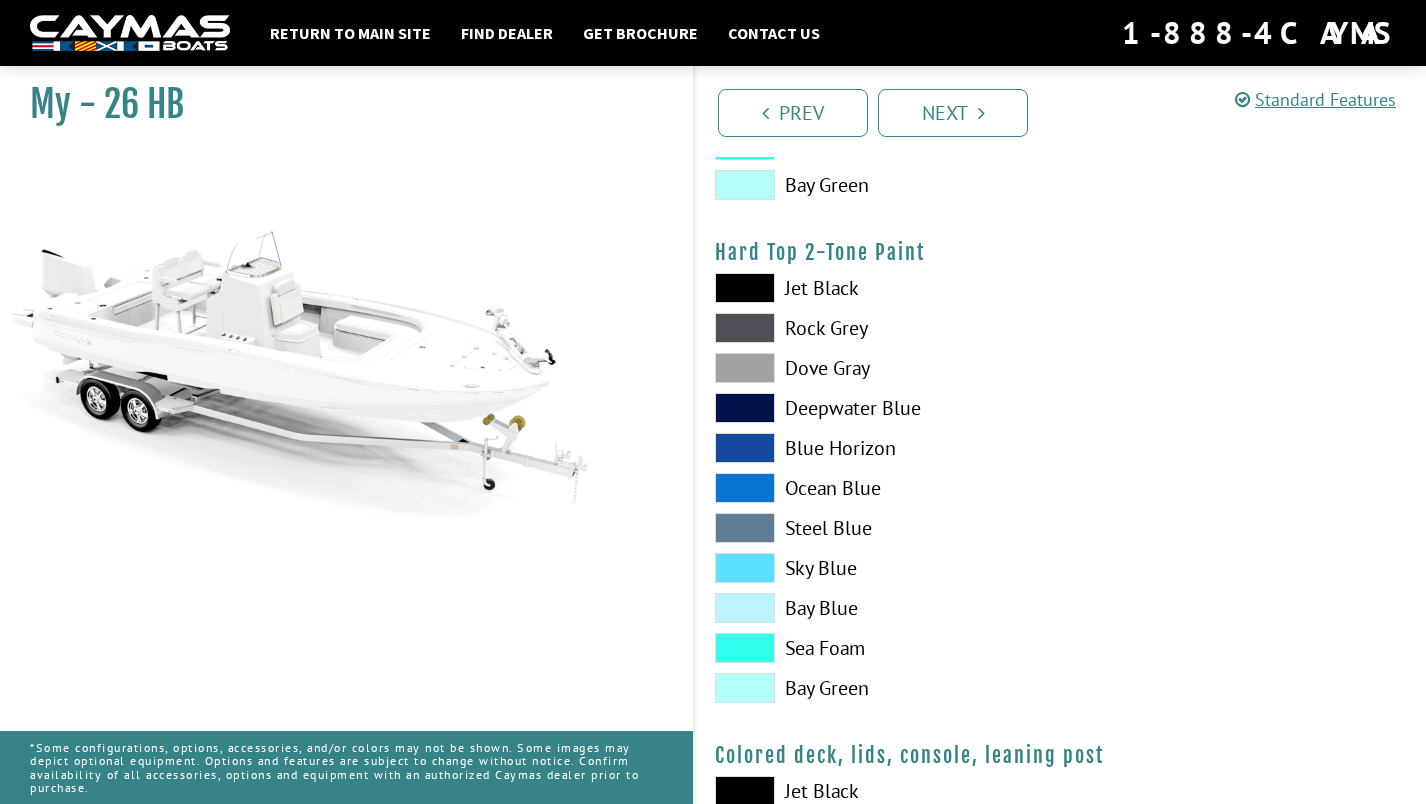 scroll, scrollTop: 0, scrollLeft: 0, axis: both 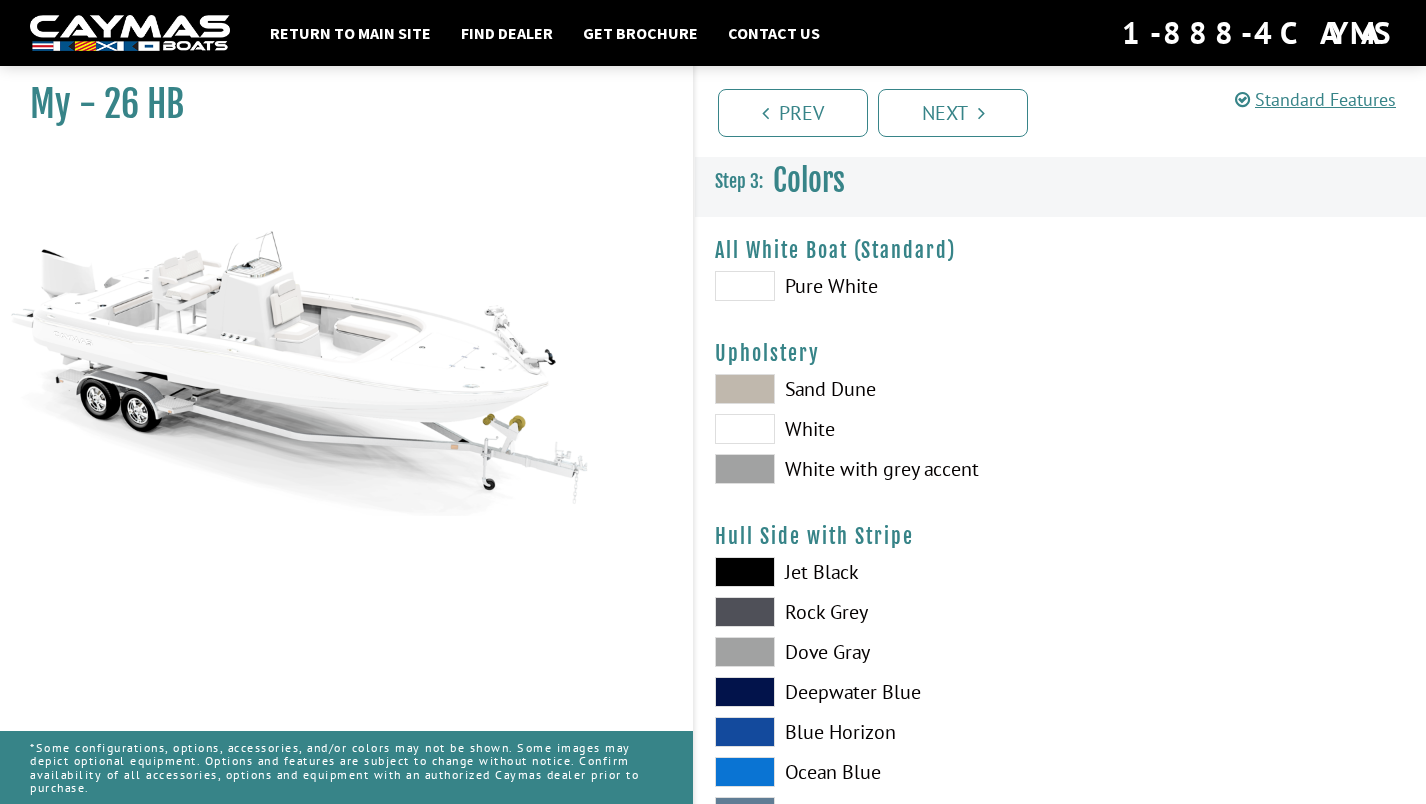 click at bounding box center [745, 286] 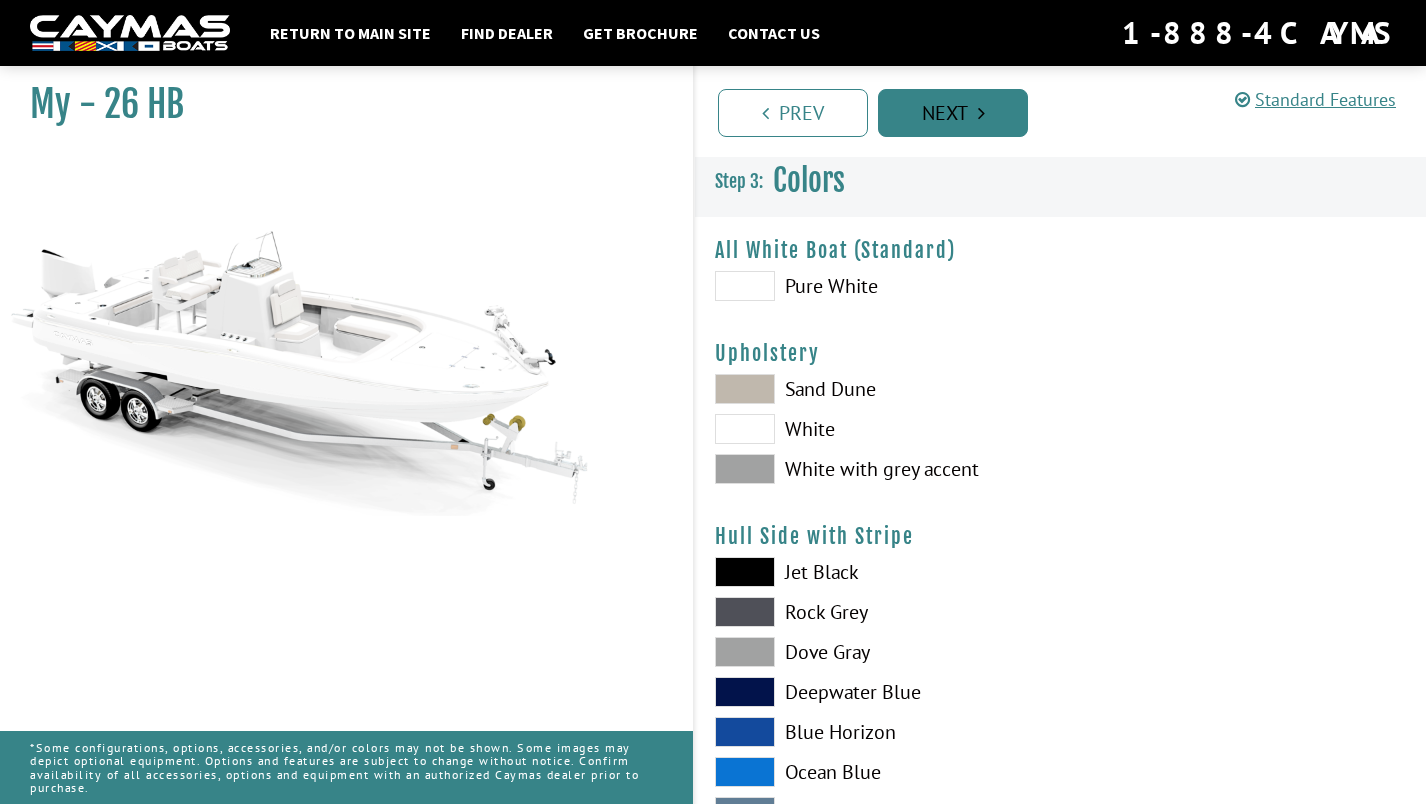 click on "Next" at bounding box center [953, 113] 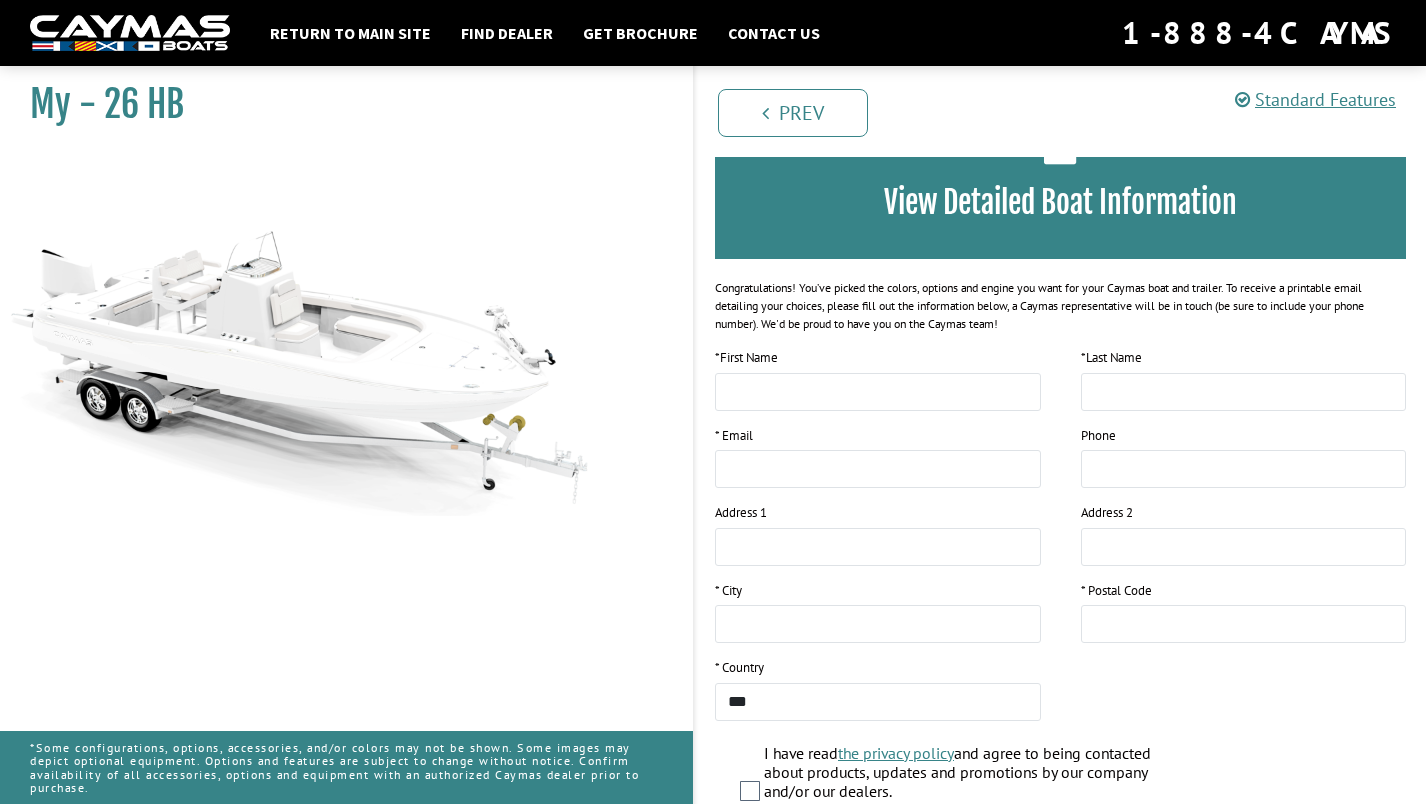 scroll, scrollTop: 174, scrollLeft: 0, axis: vertical 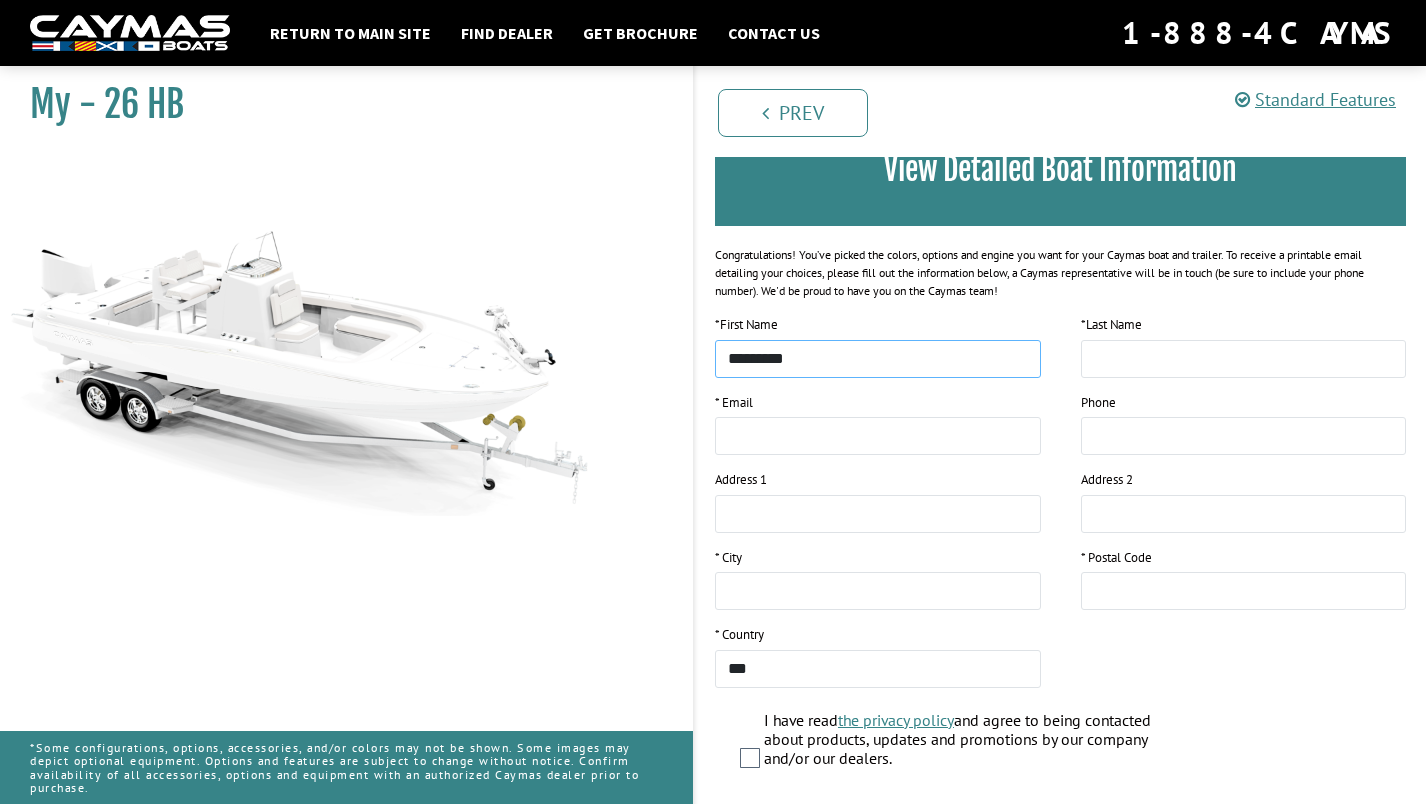 type on "*********" 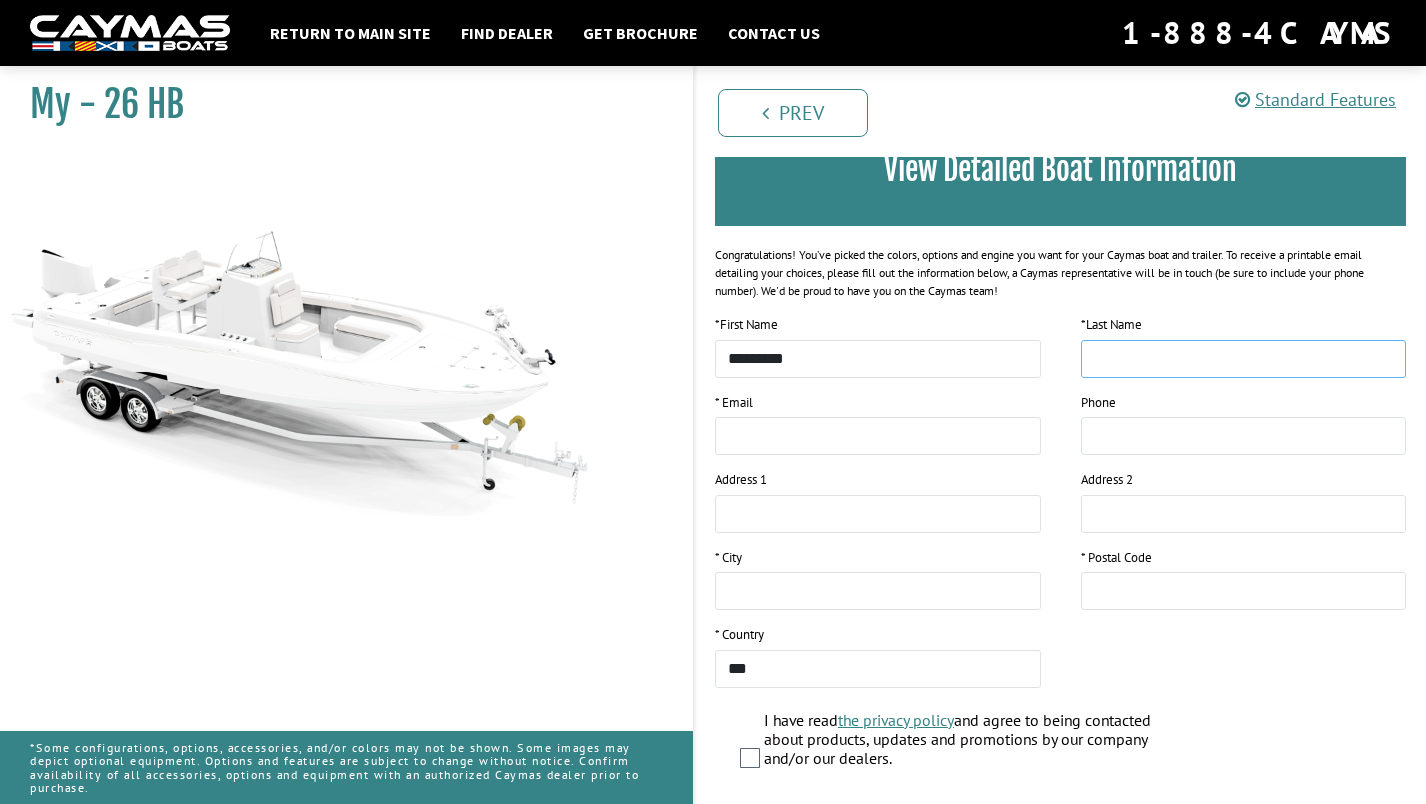 paste on "*********" 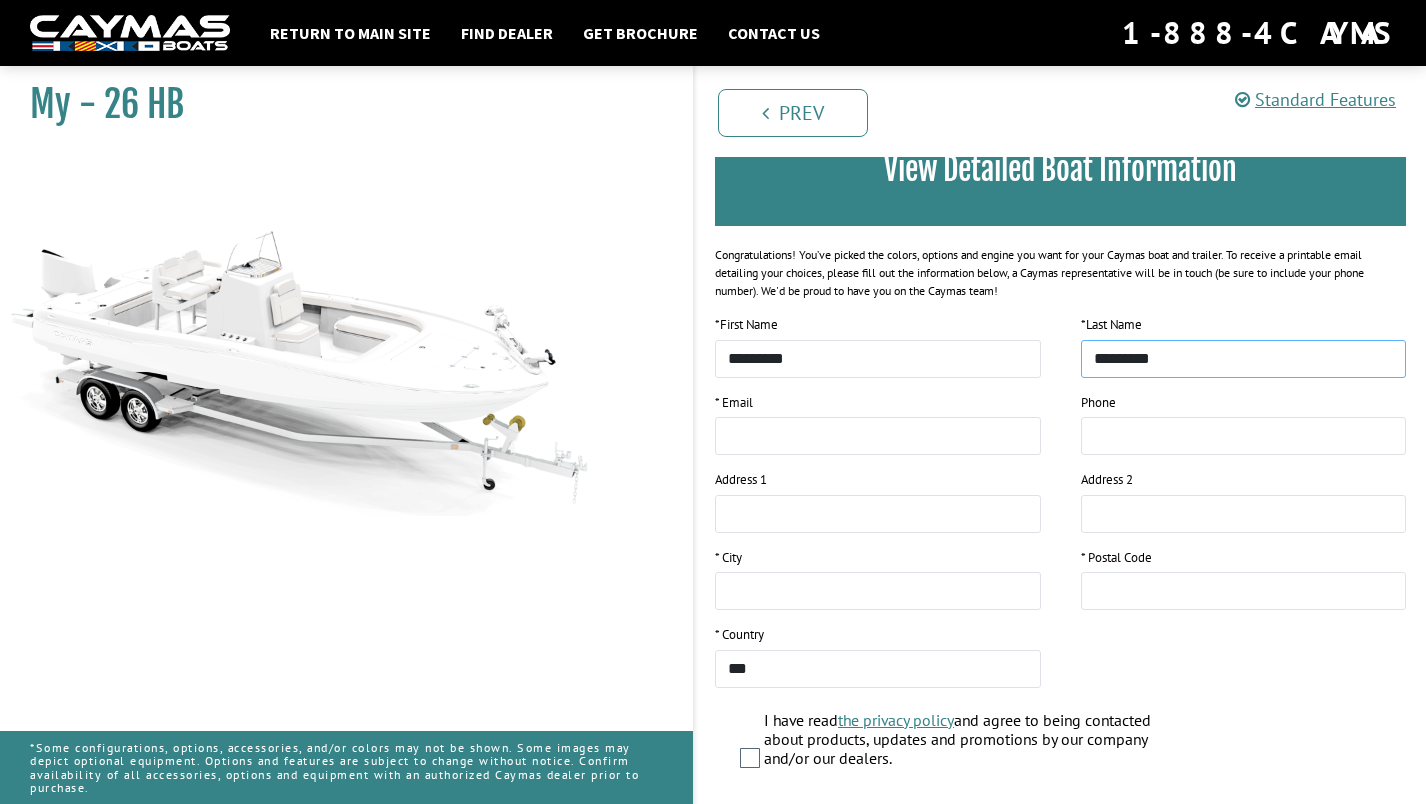 type on "*********" 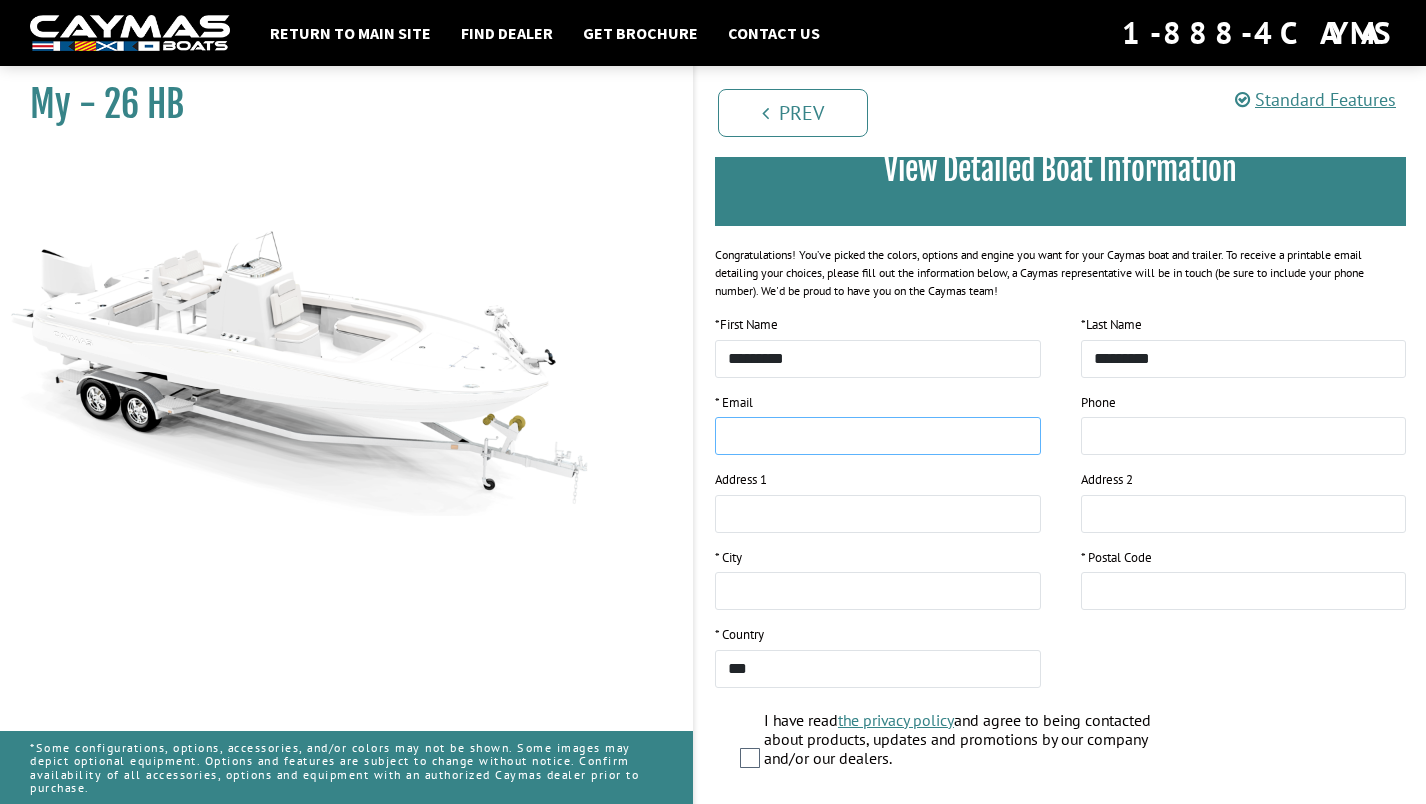click at bounding box center [878, 436] 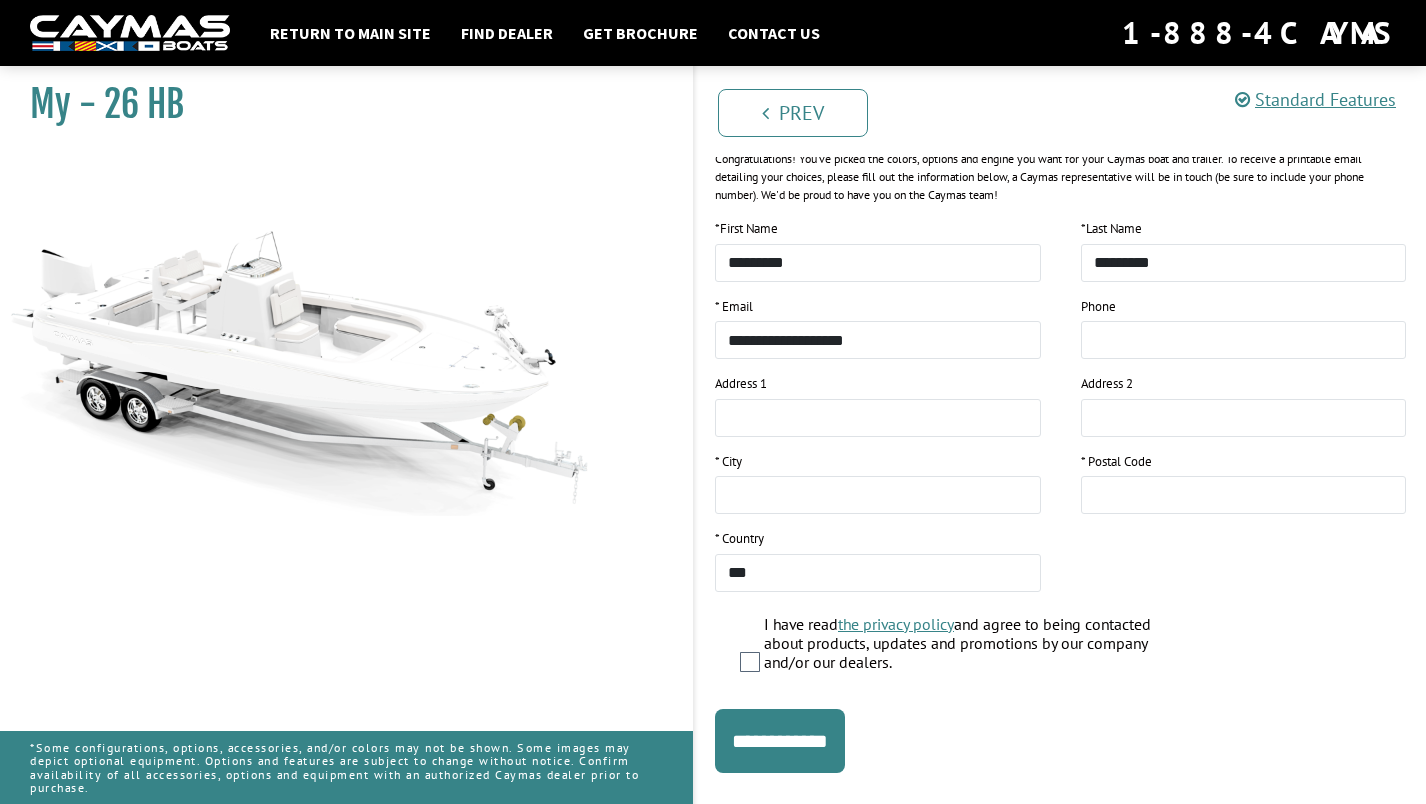 scroll, scrollTop: 298, scrollLeft: 0, axis: vertical 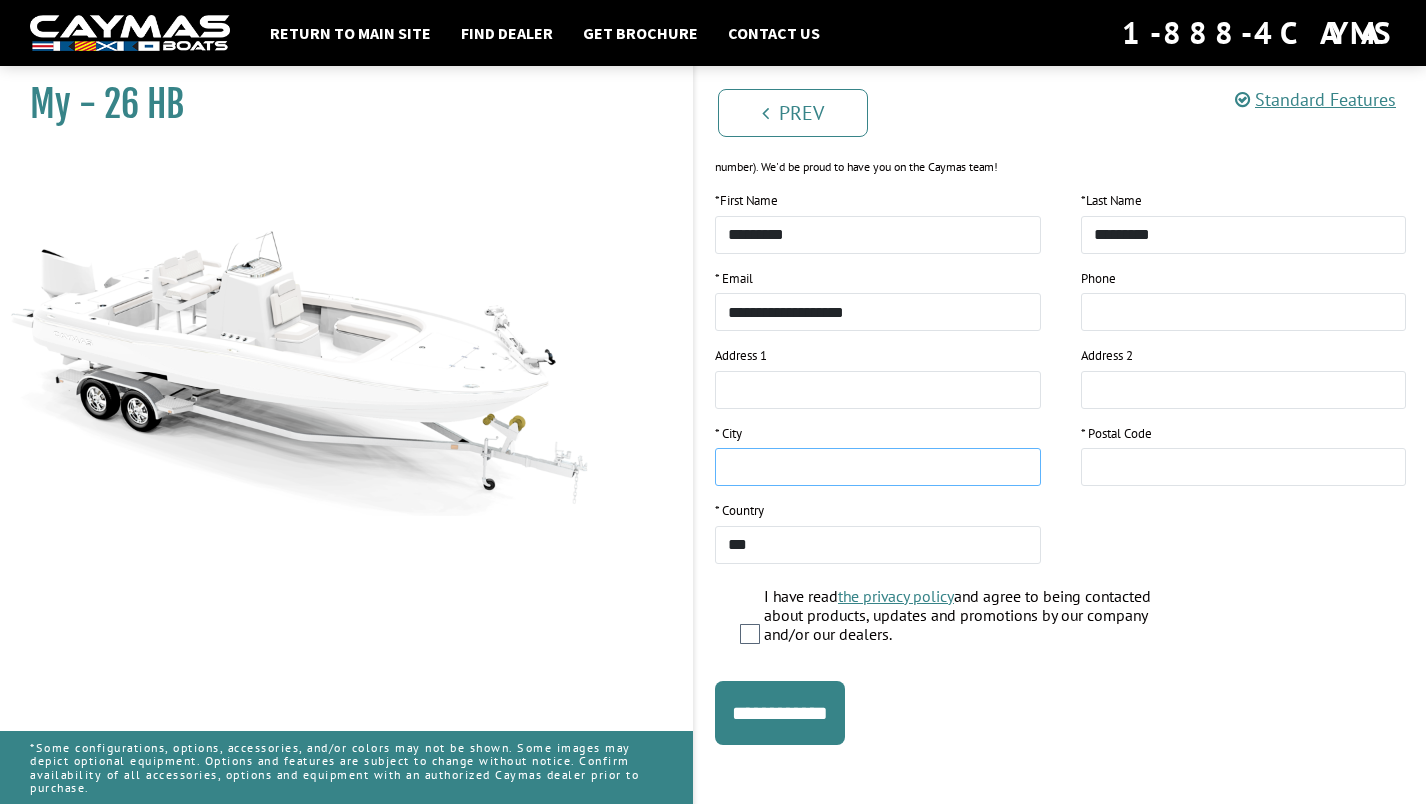click at bounding box center [878, 467] 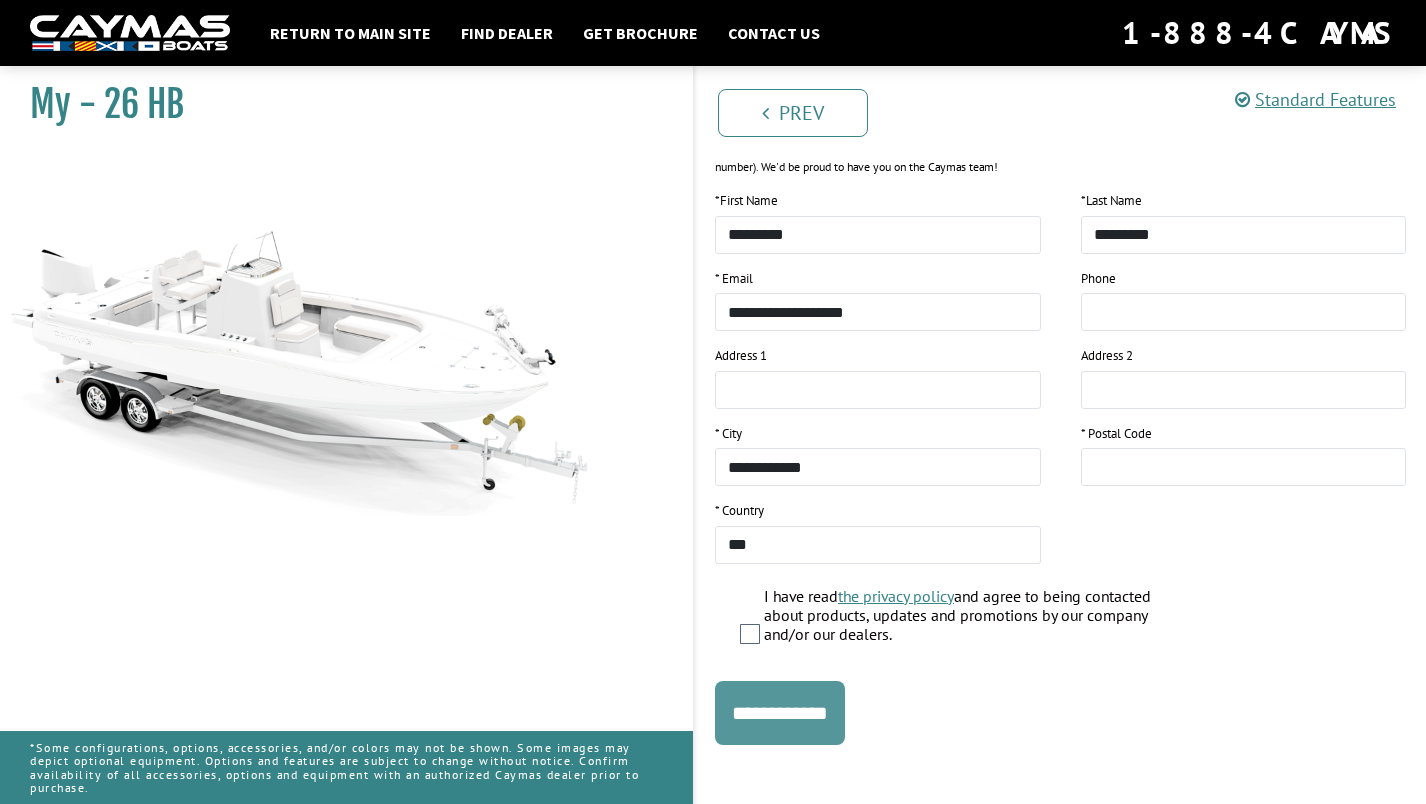 click on "**********" at bounding box center (780, 713) 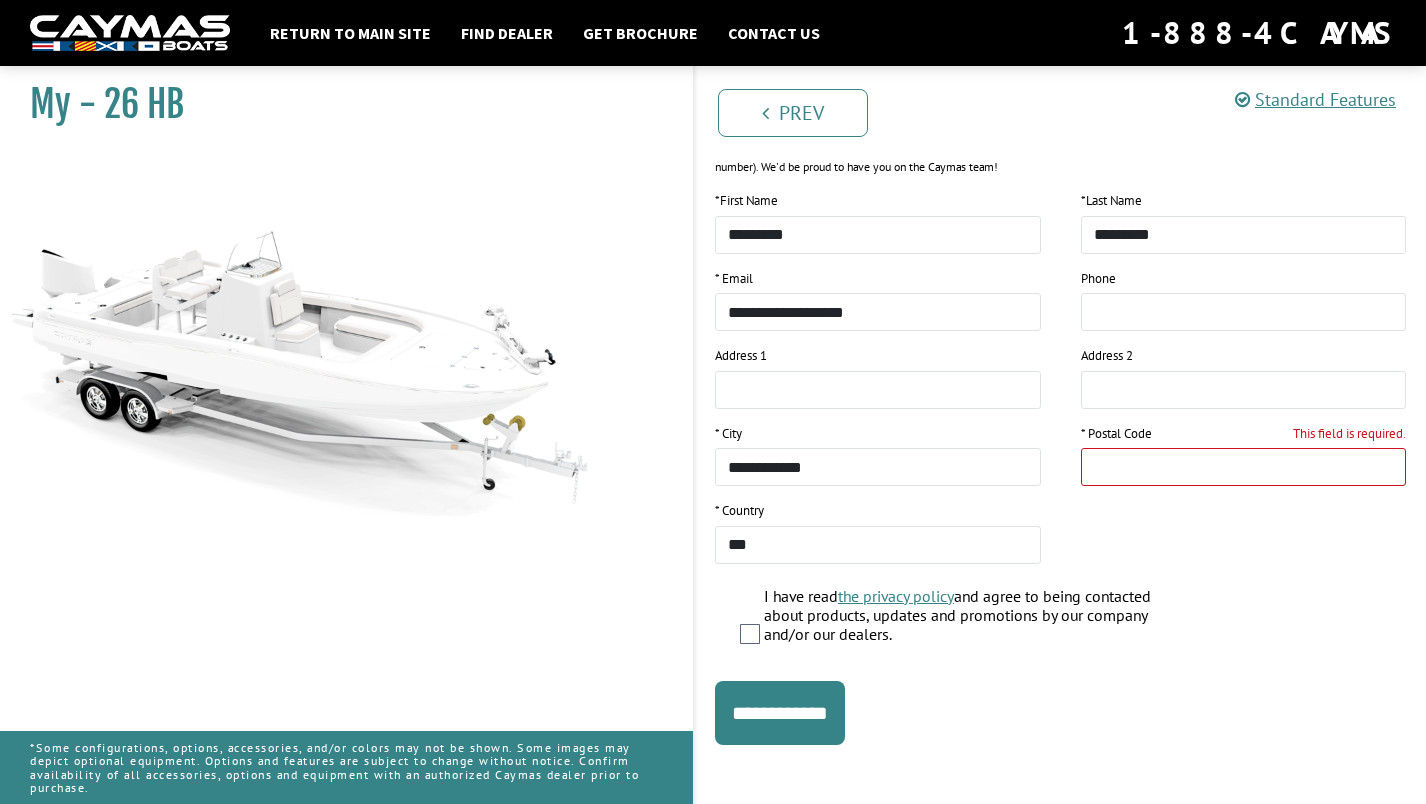 click on "This field is required." at bounding box center [1244, 467] 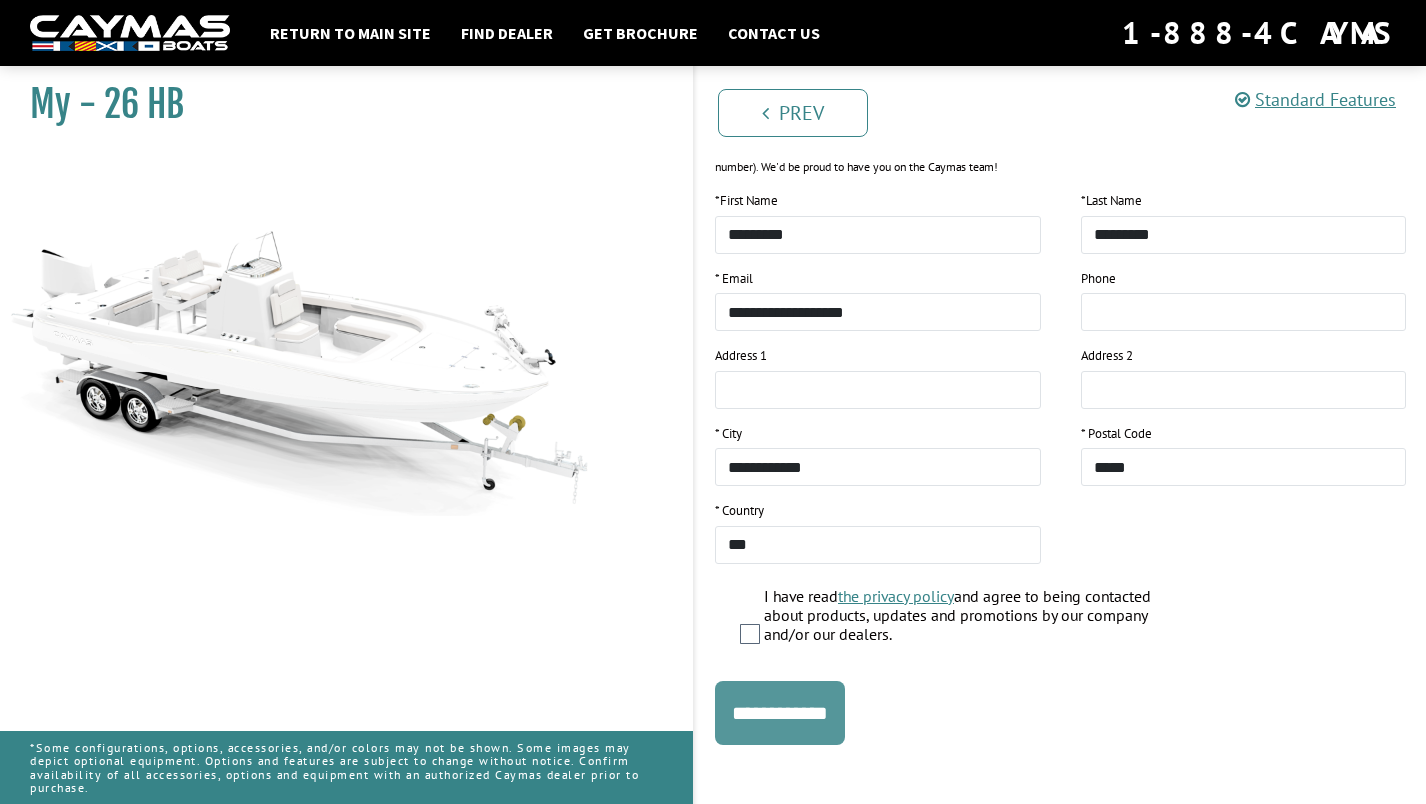 click on "**********" at bounding box center (780, 713) 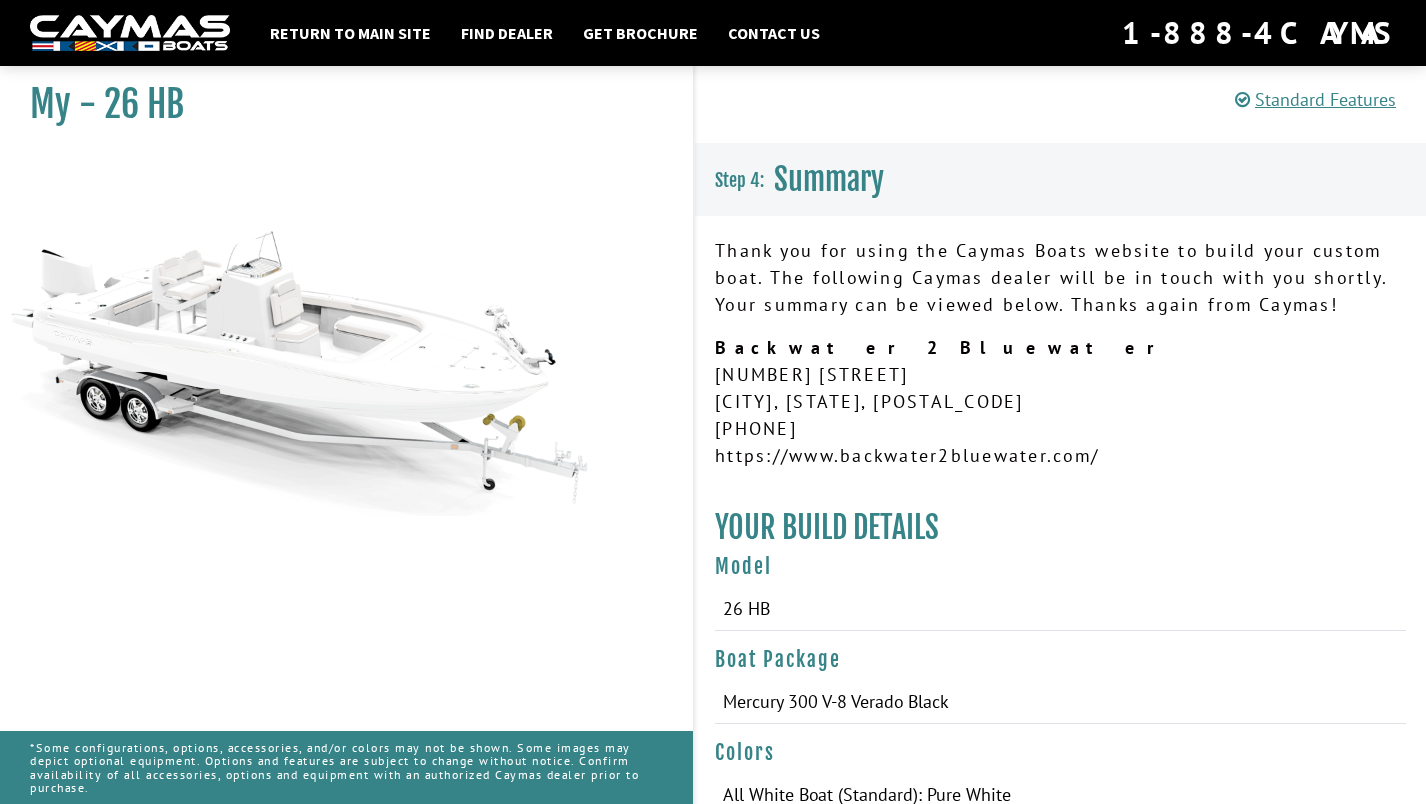 scroll, scrollTop: 0, scrollLeft: 0, axis: both 